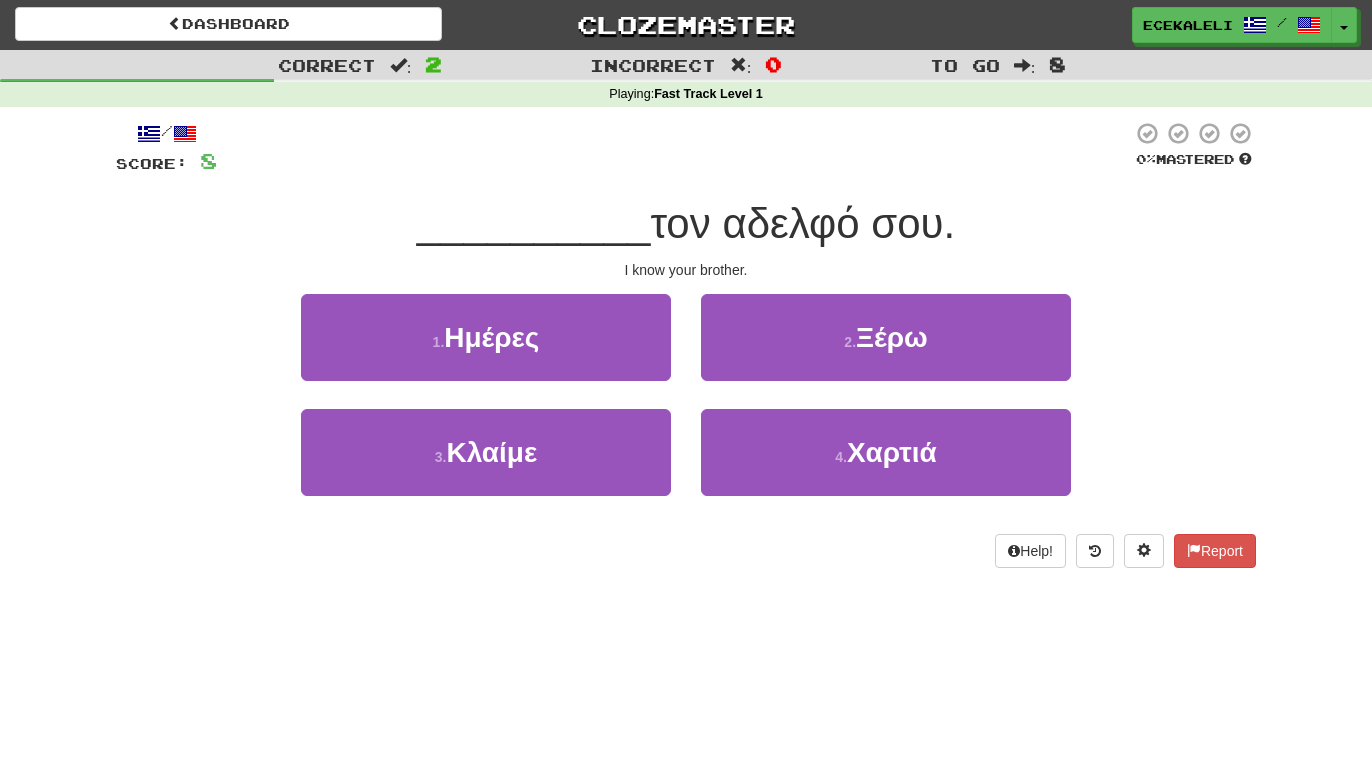 scroll, scrollTop: 0, scrollLeft: 0, axis: both 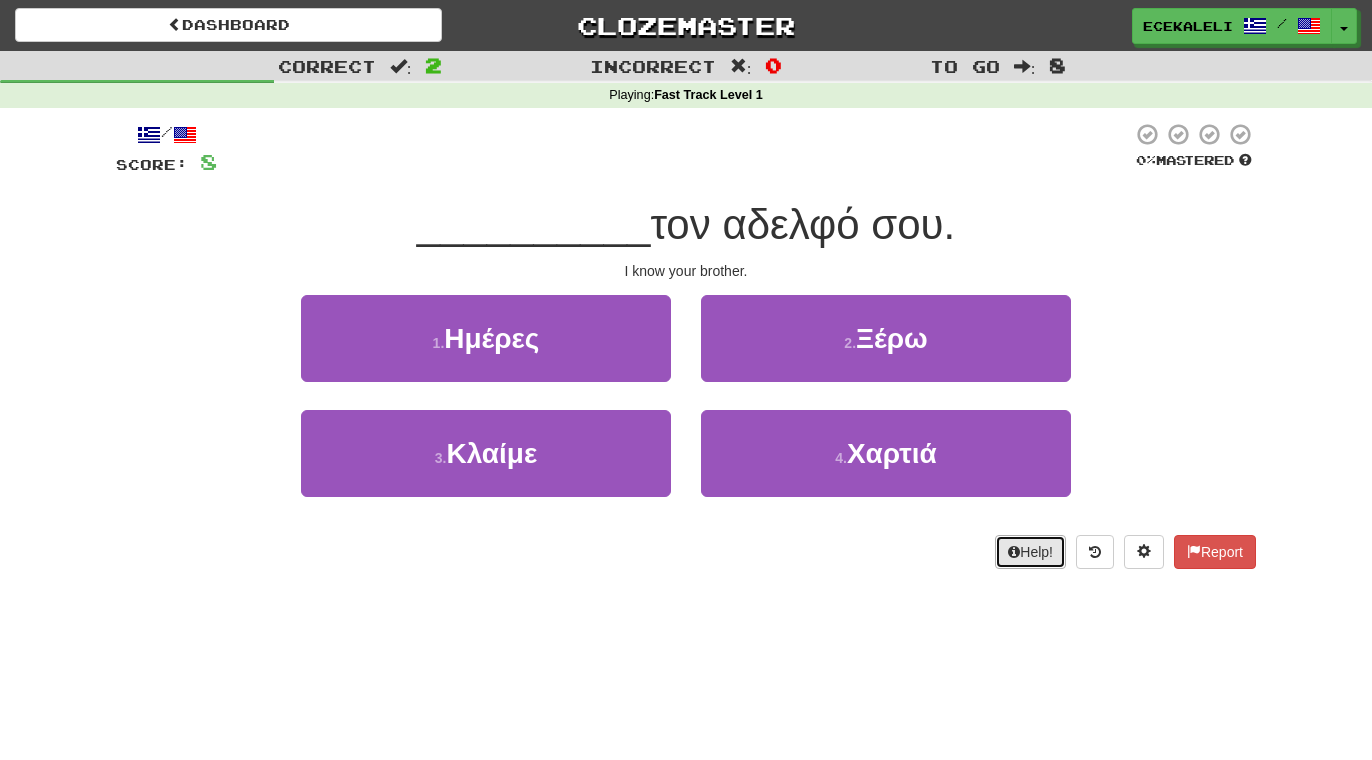 click on "Help!" at bounding box center (1030, 552) 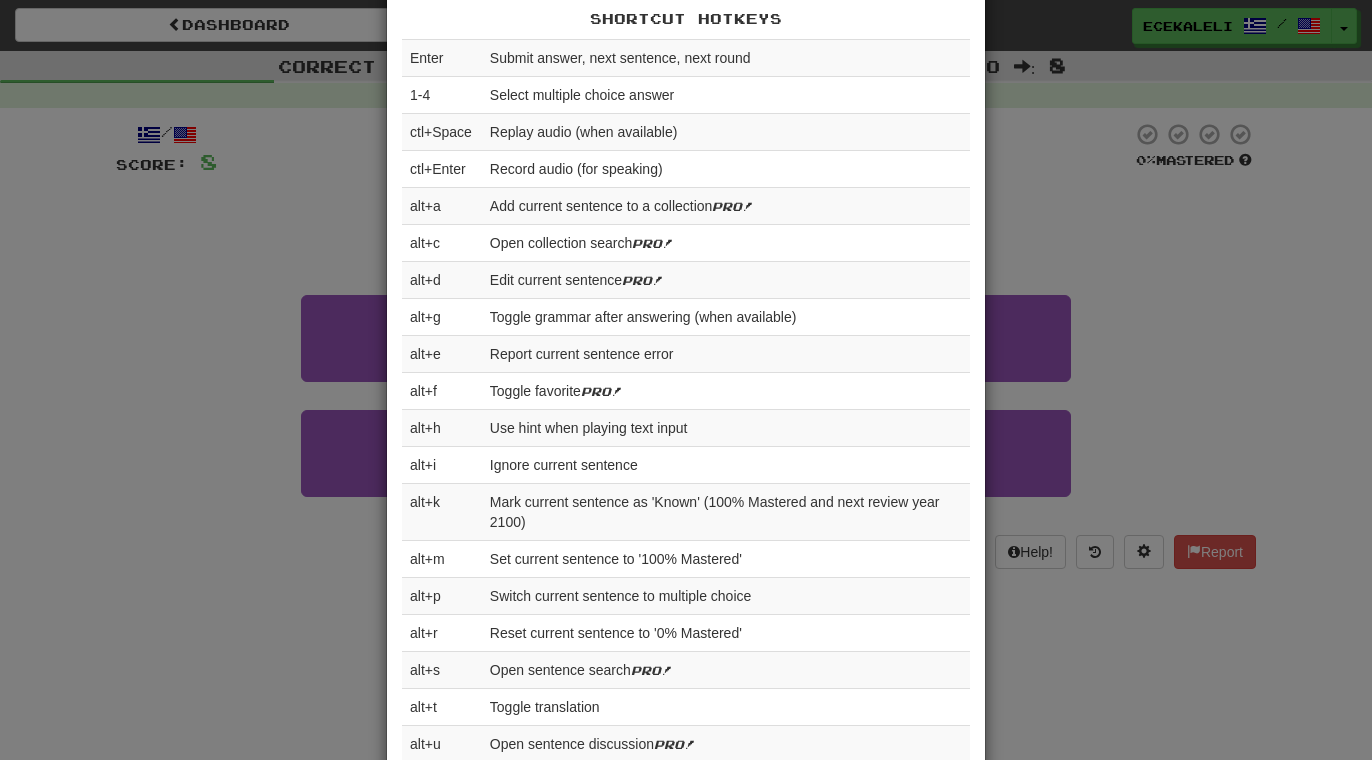 scroll, scrollTop: 0, scrollLeft: 0, axis: both 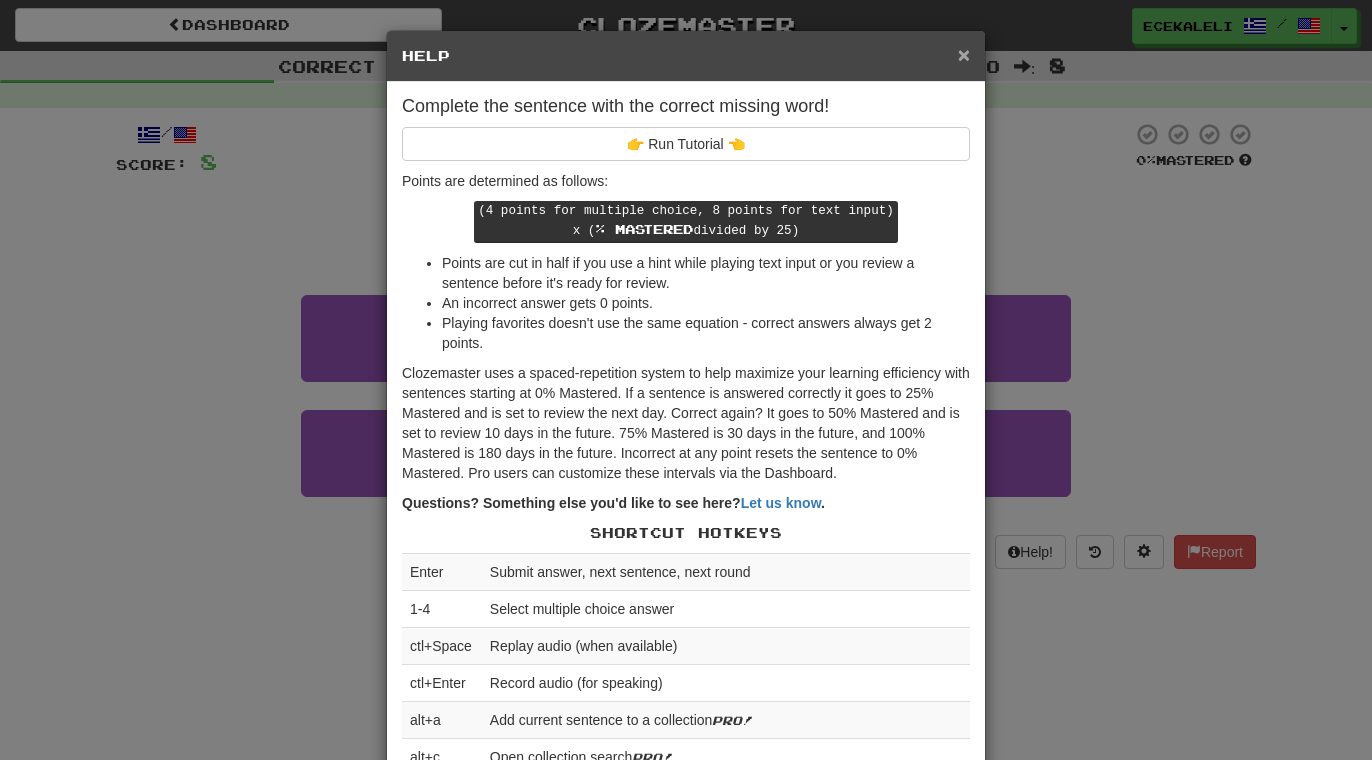 click on "×" at bounding box center (964, 54) 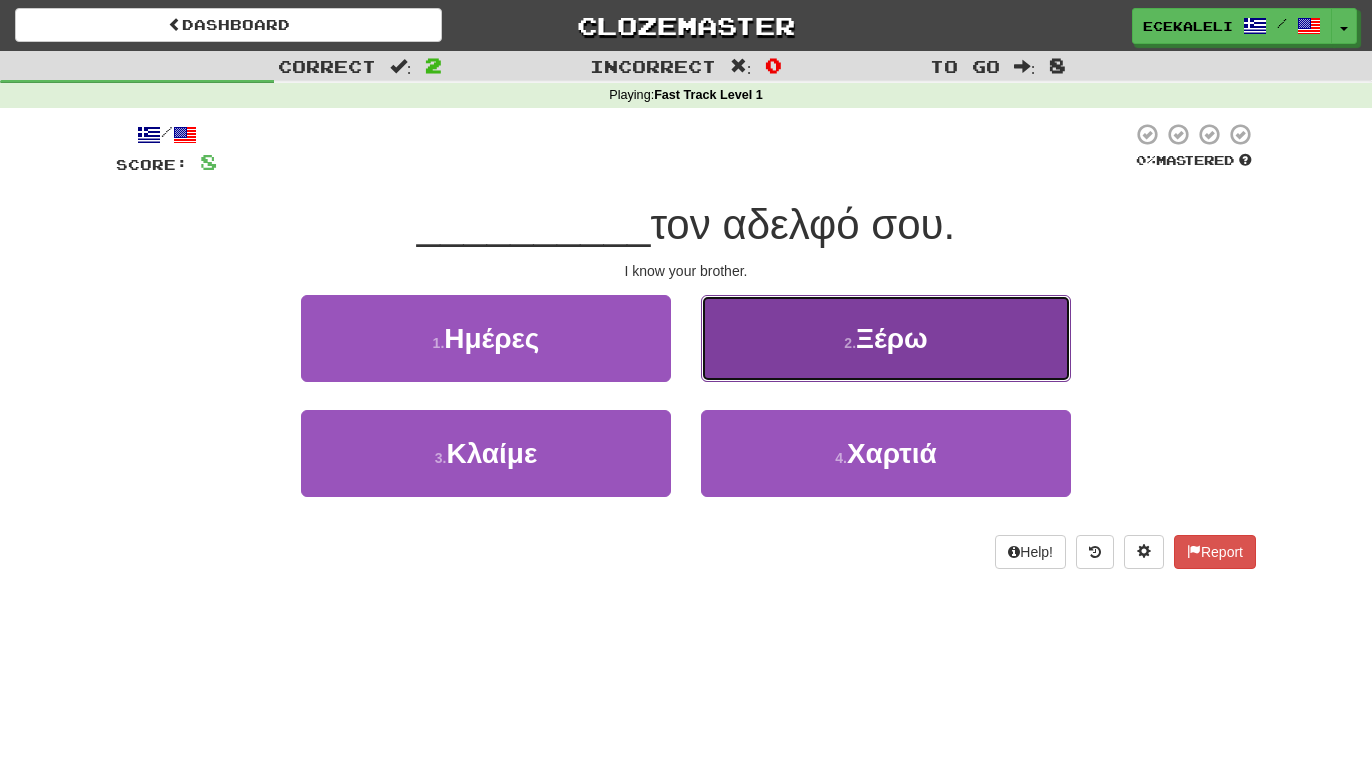 click on "Ξέρω" at bounding box center [892, 338] 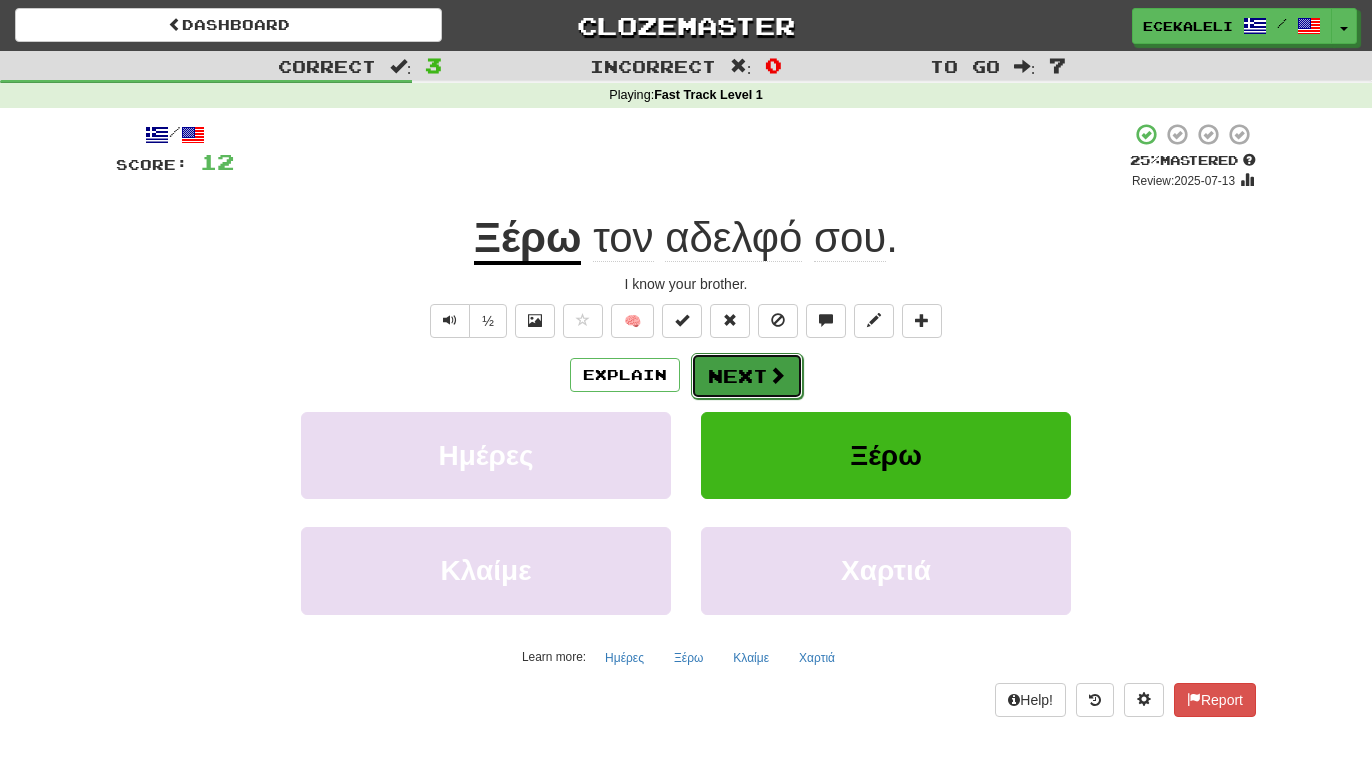 click on "Next" at bounding box center [747, 376] 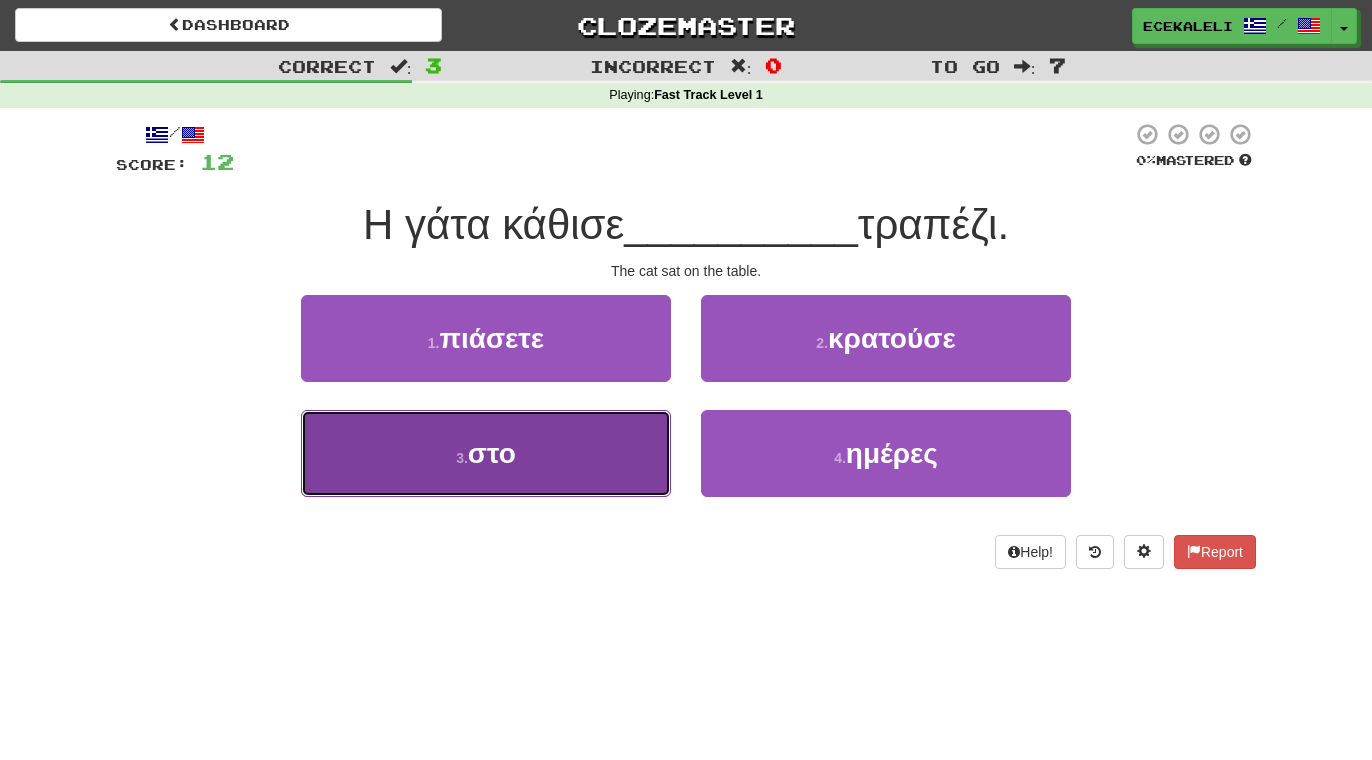 click on "3 .  στο" at bounding box center (486, 453) 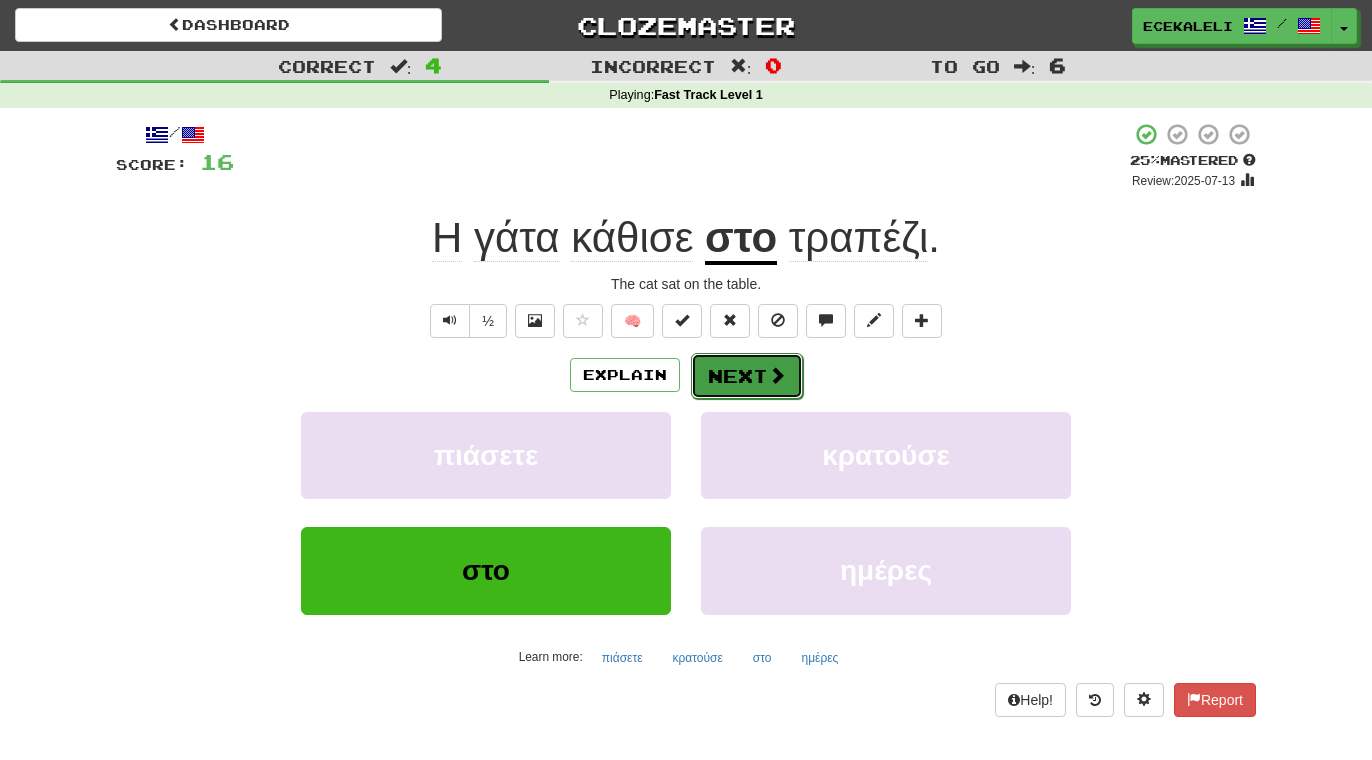 click on "Next" at bounding box center (747, 376) 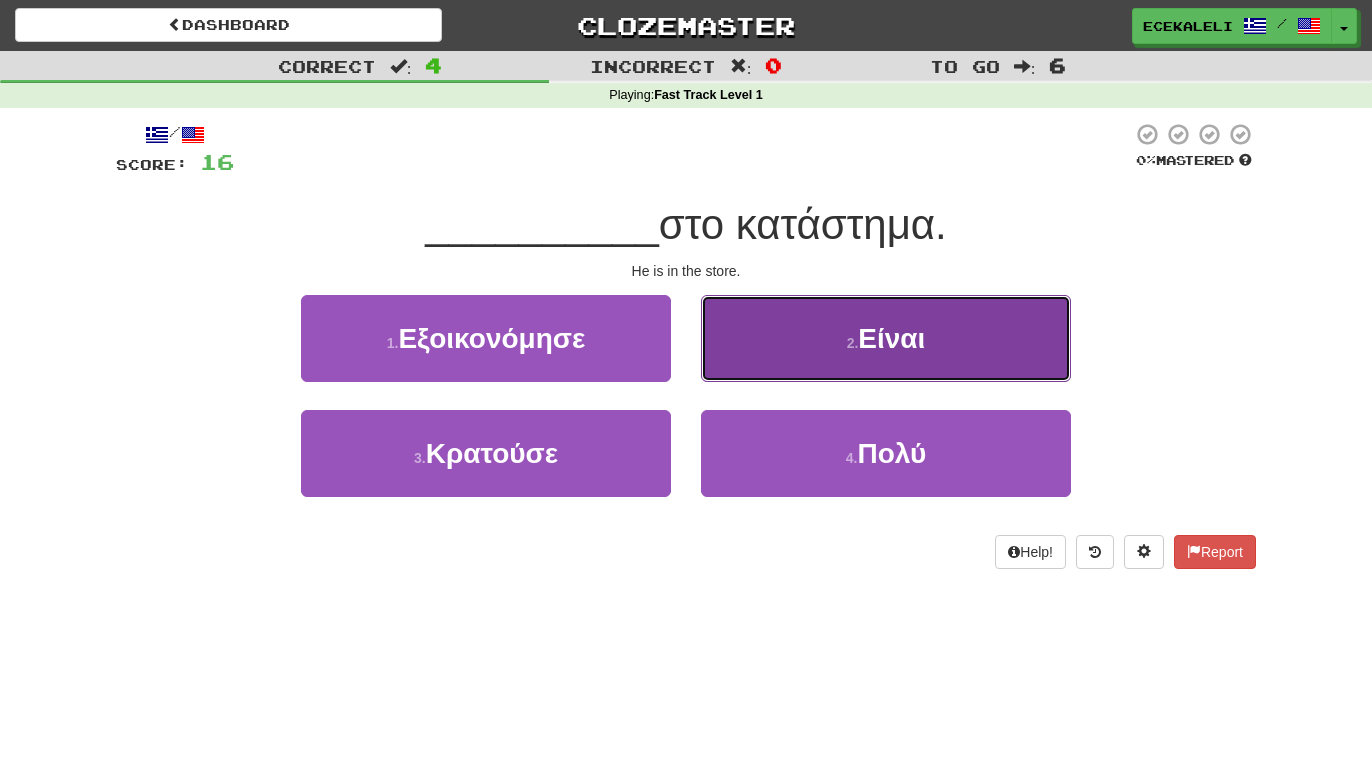 click on "2 .  Είναι" at bounding box center (886, 338) 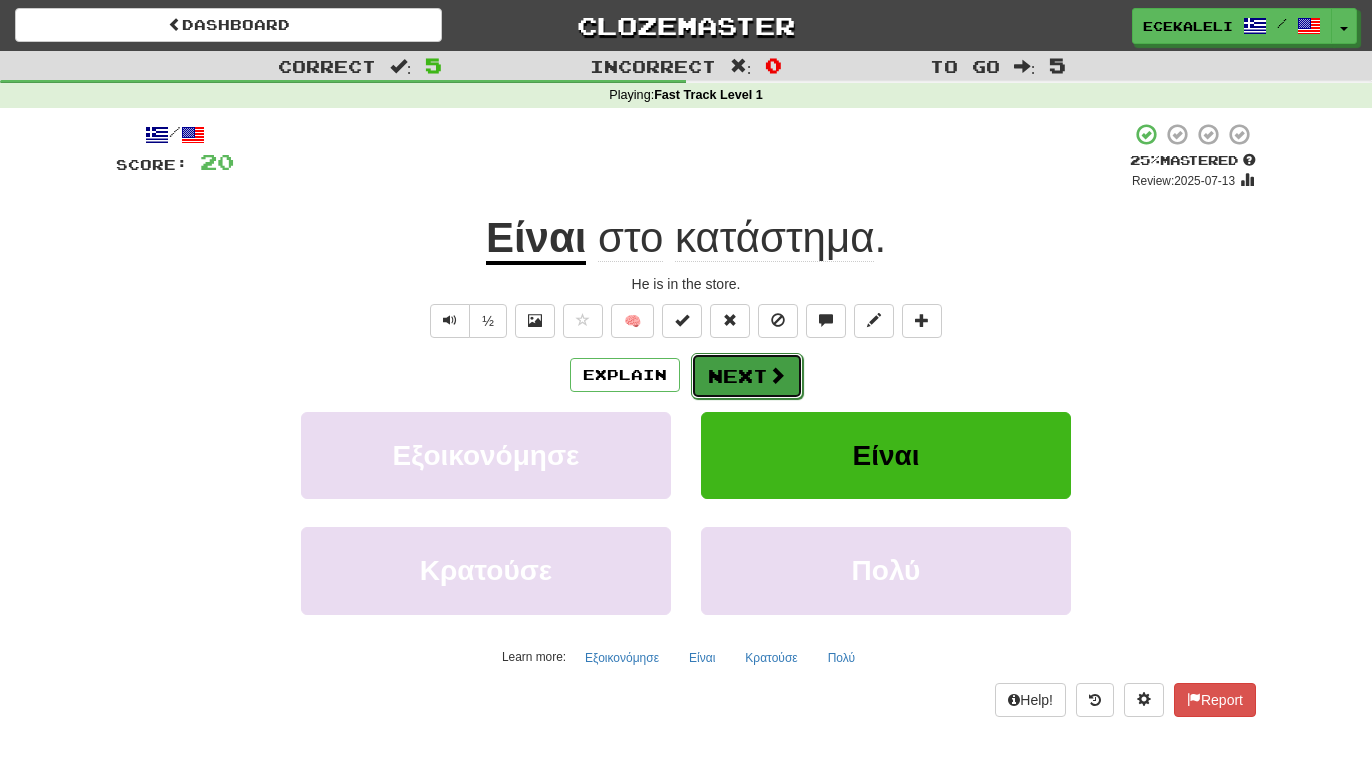 click at bounding box center [777, 375] 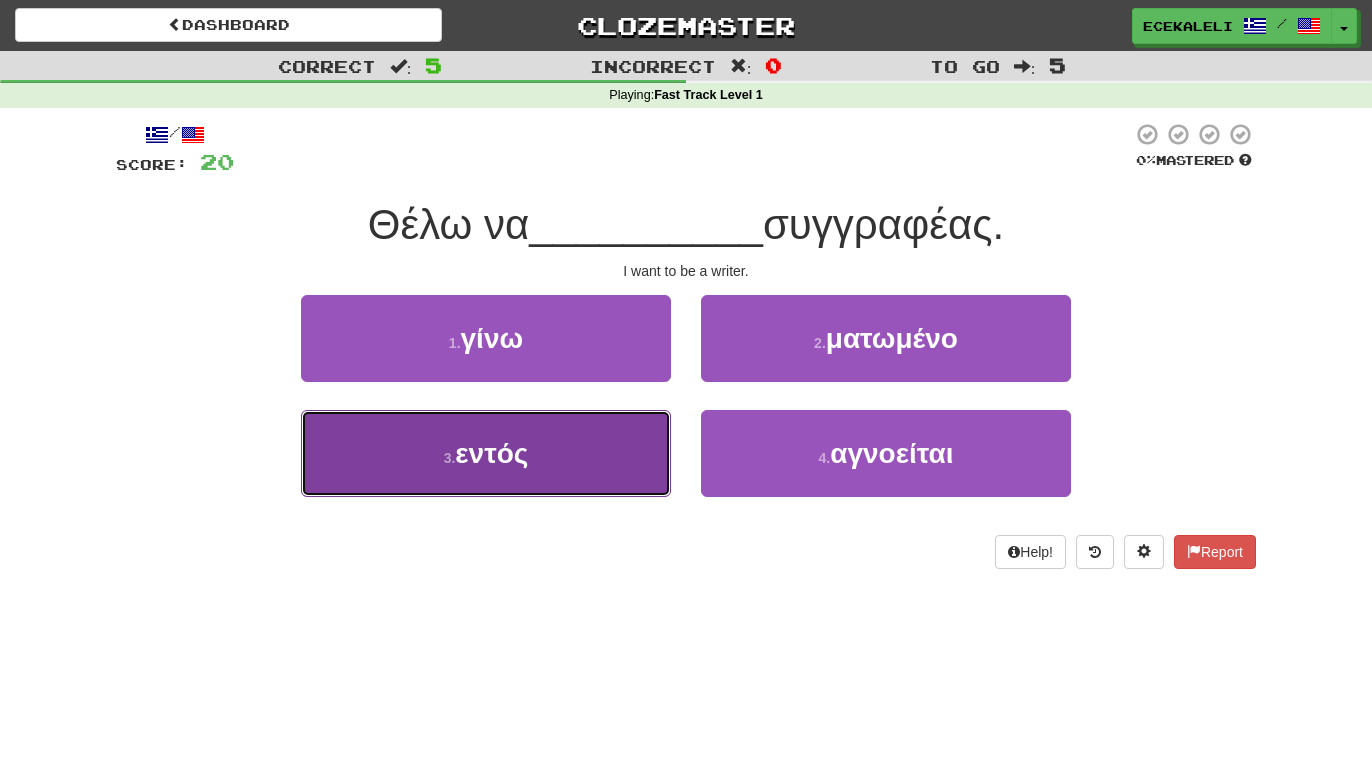 click on "3 .  εντός" at bounding box center (486, 453) 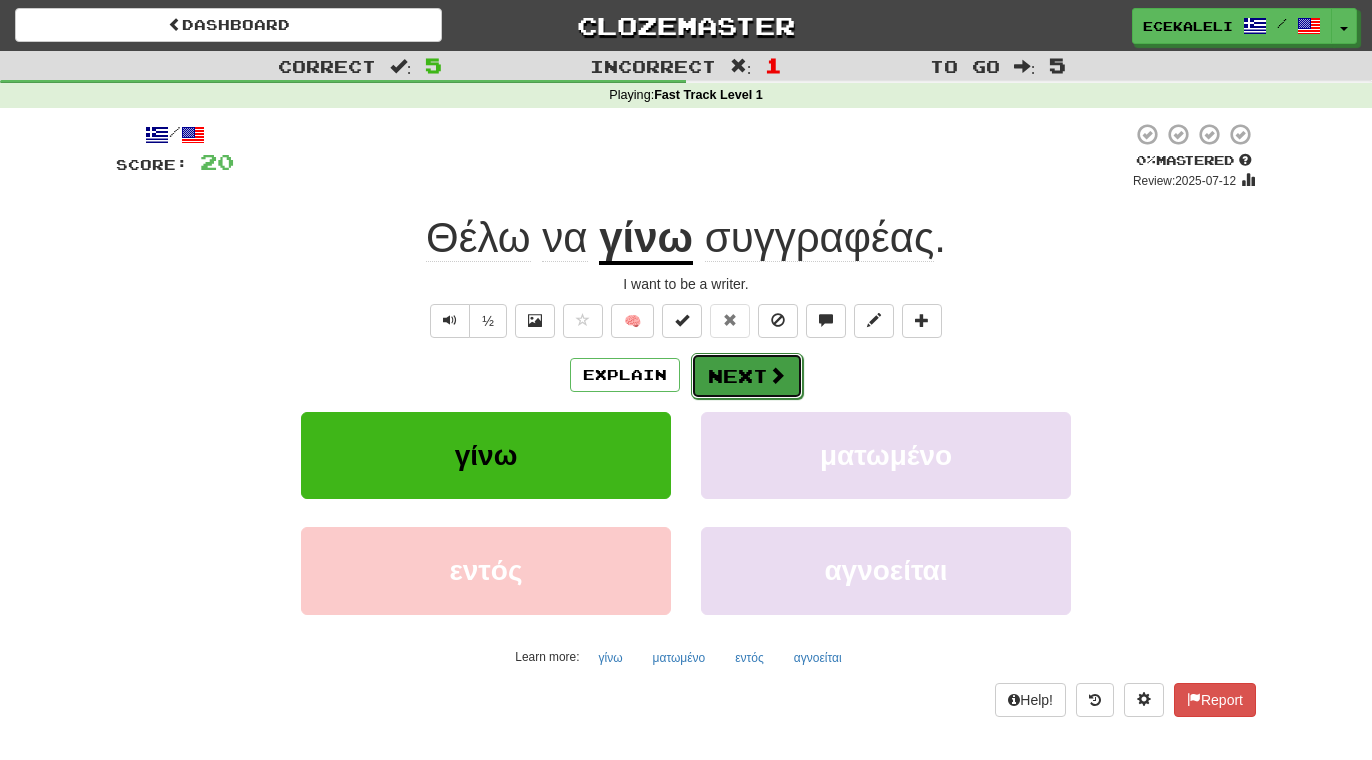click on "Next" at bounding box center (747, 376) 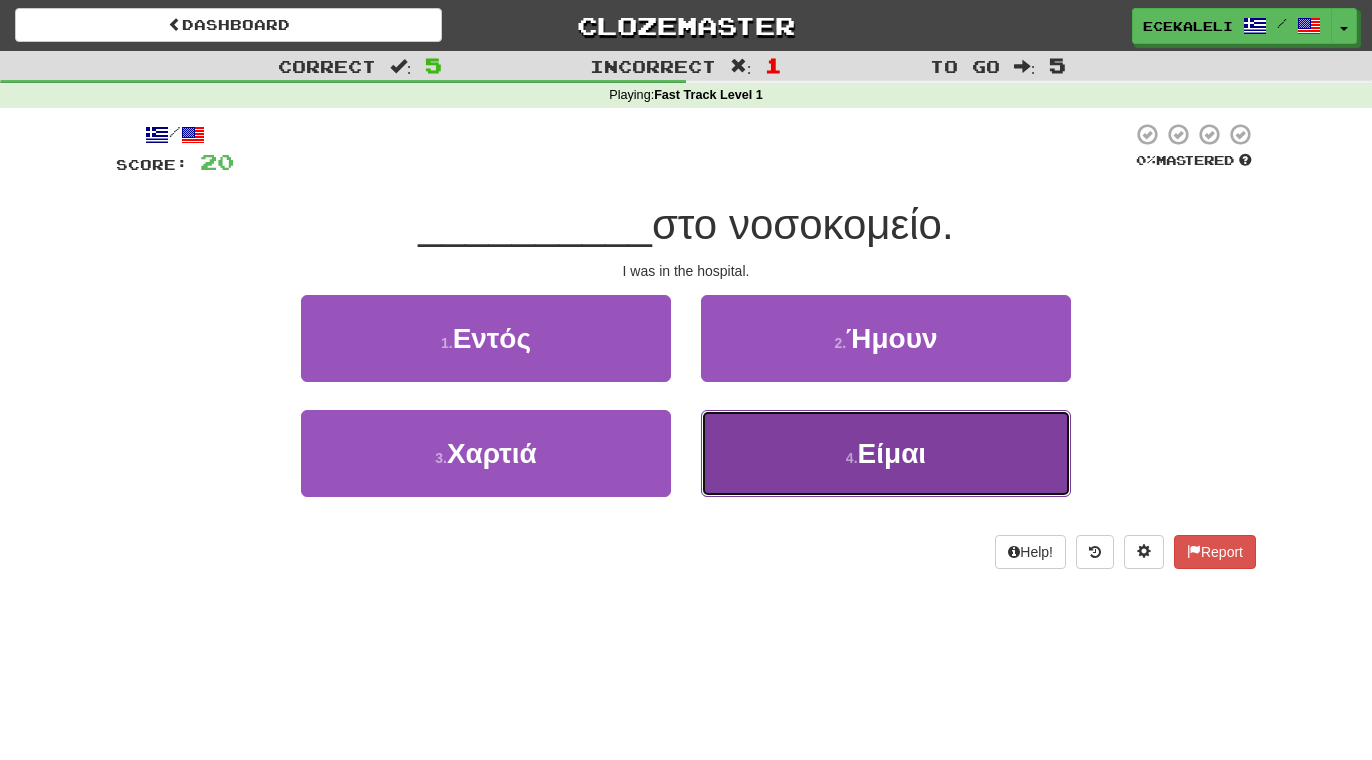 click on "4 .  Είμαι" at bounding box center [886, 453] 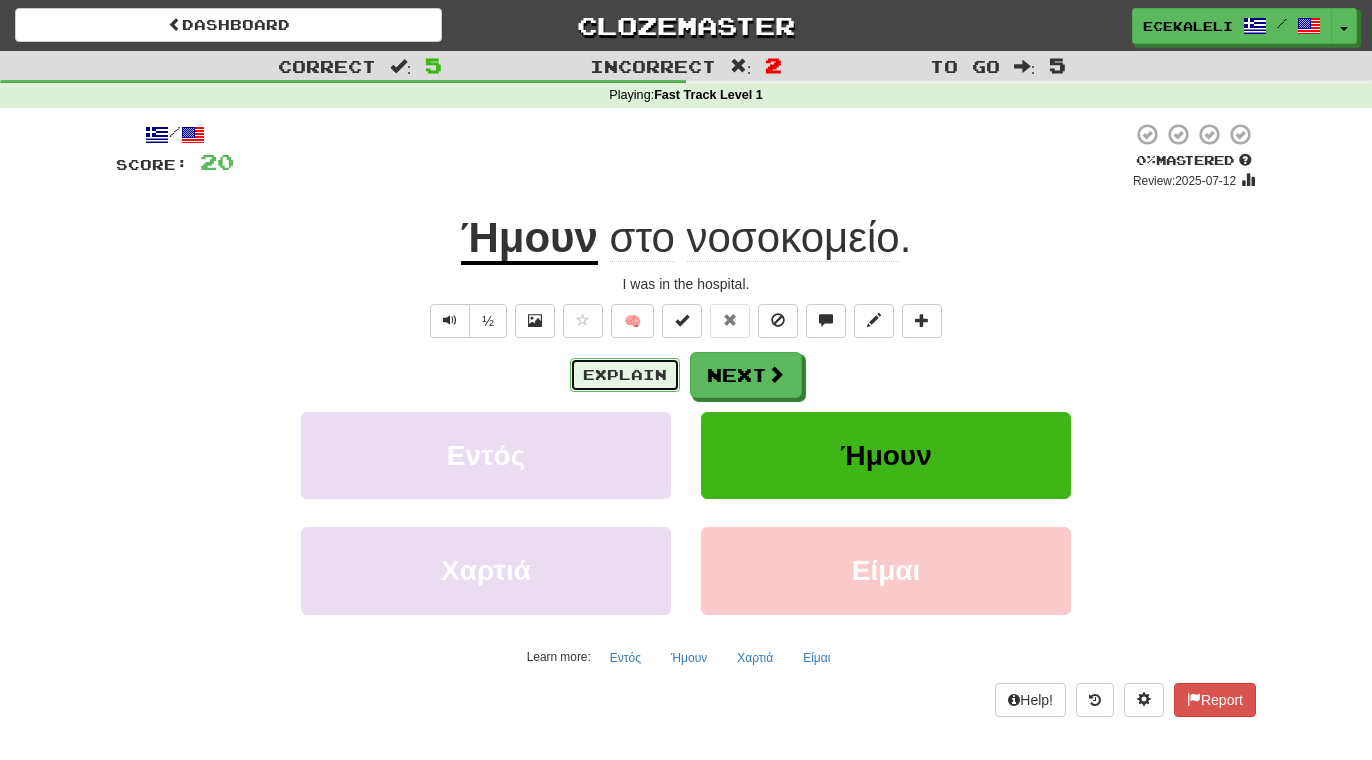 click on "Explain" at bounding box center (625, 375) 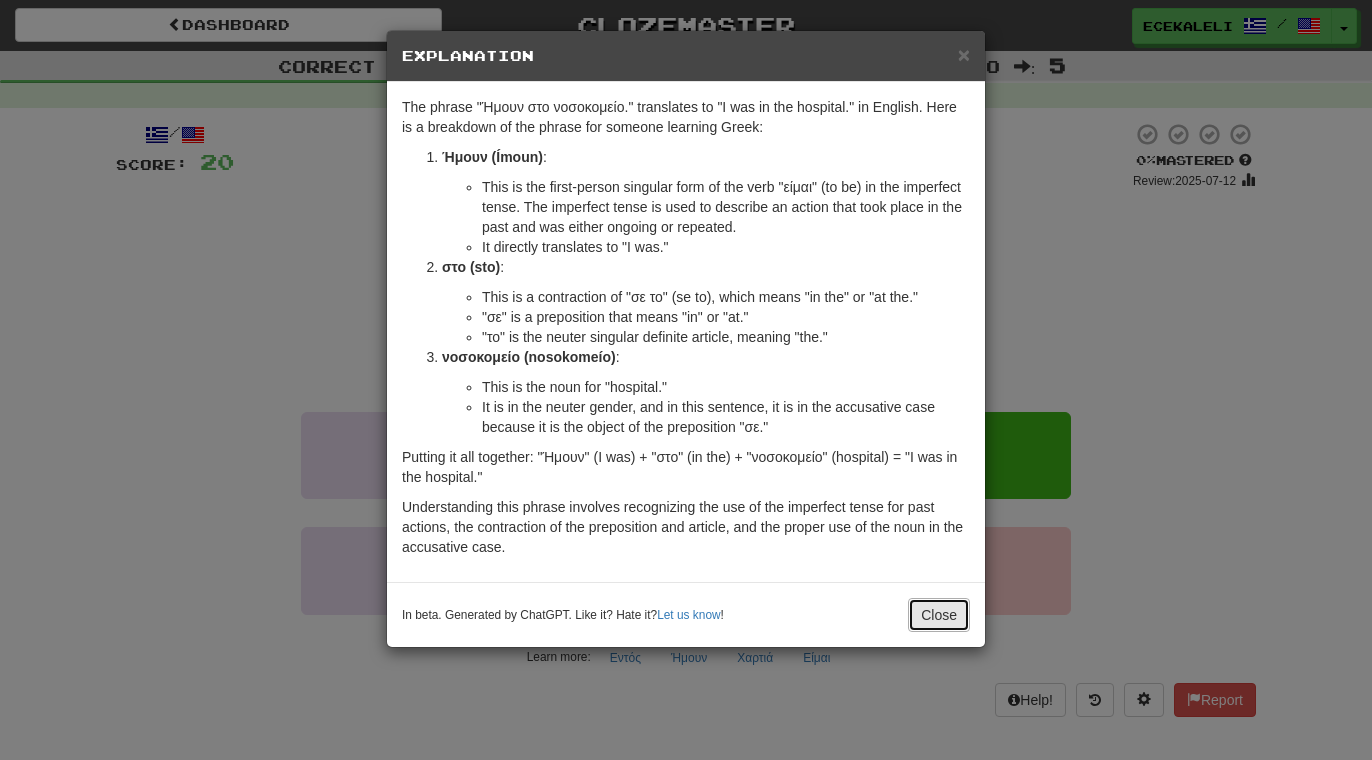 click on "Close" at bounding box center (939, 615) 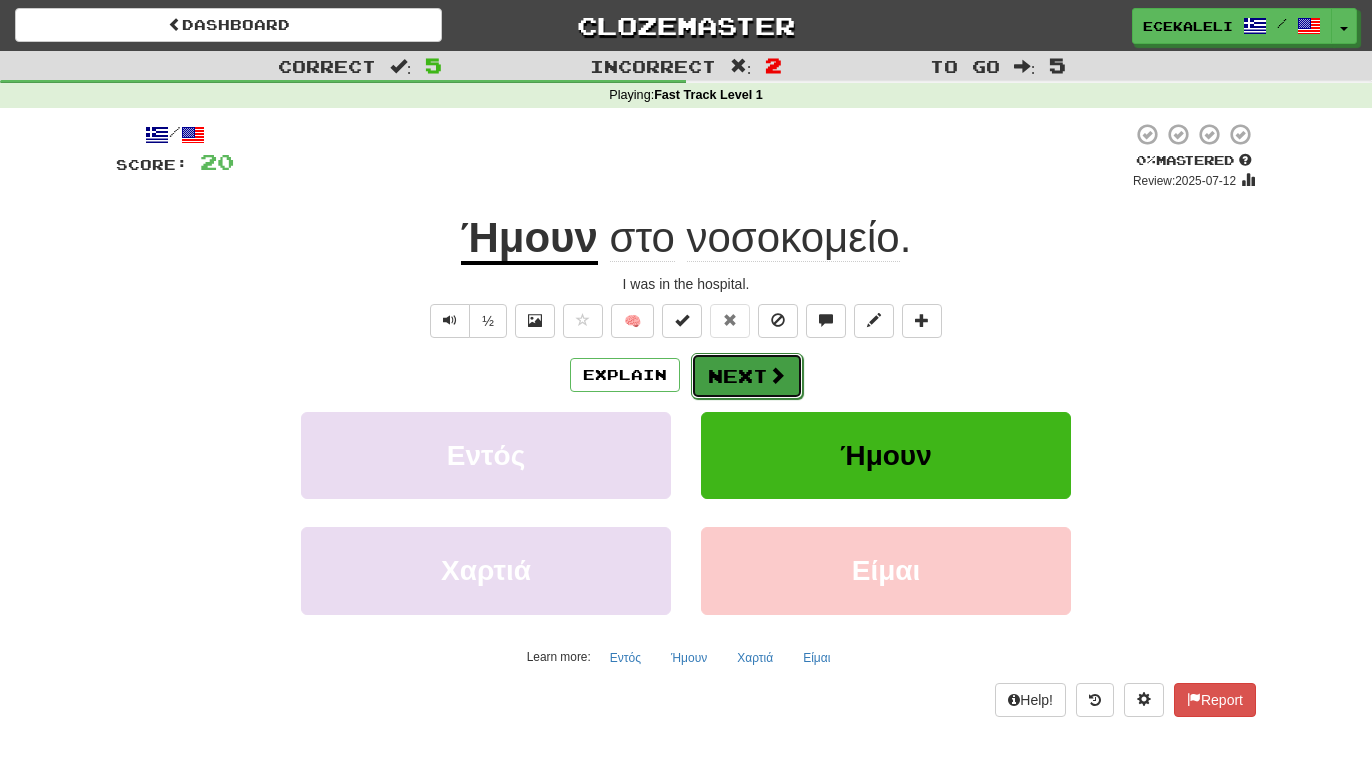 click on "Next" at bounding box center (747, 376) 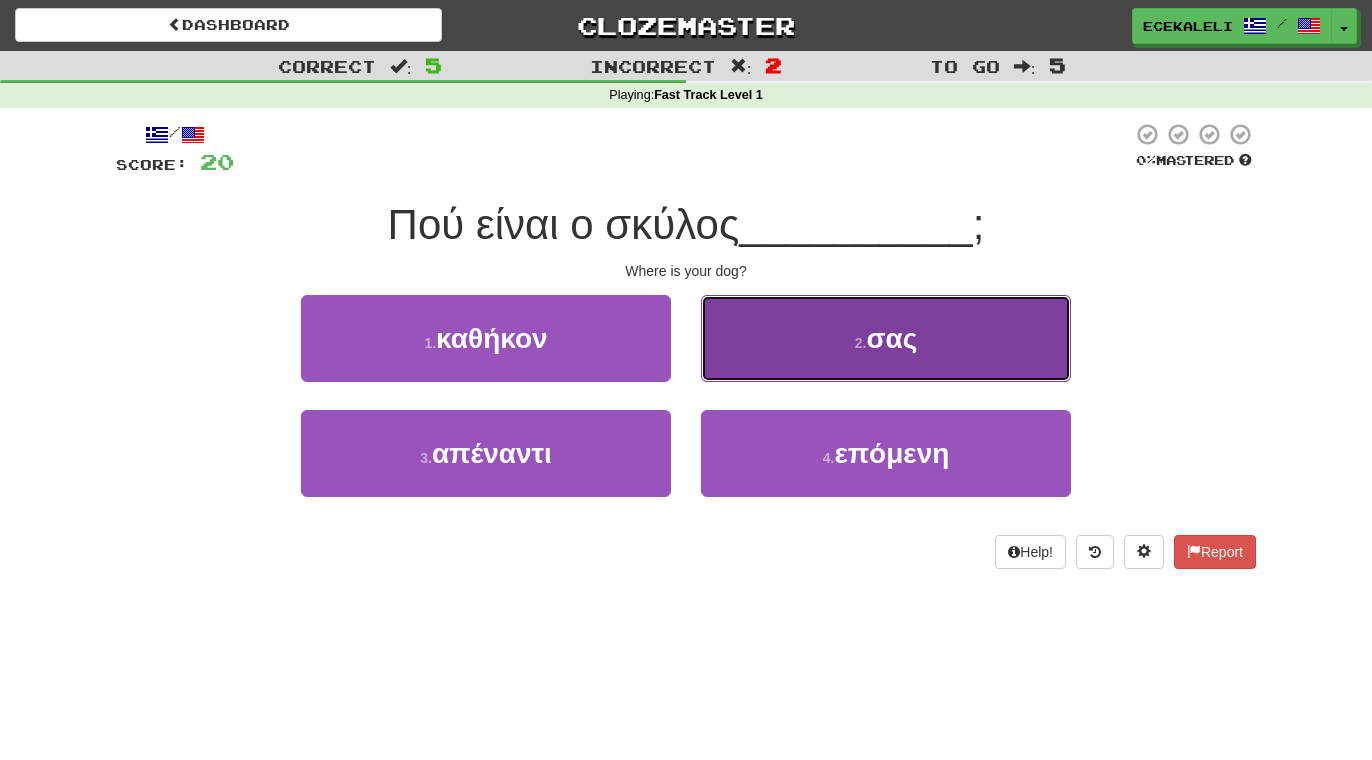 click on "2 .  σας" at bounding box center [886, 338] 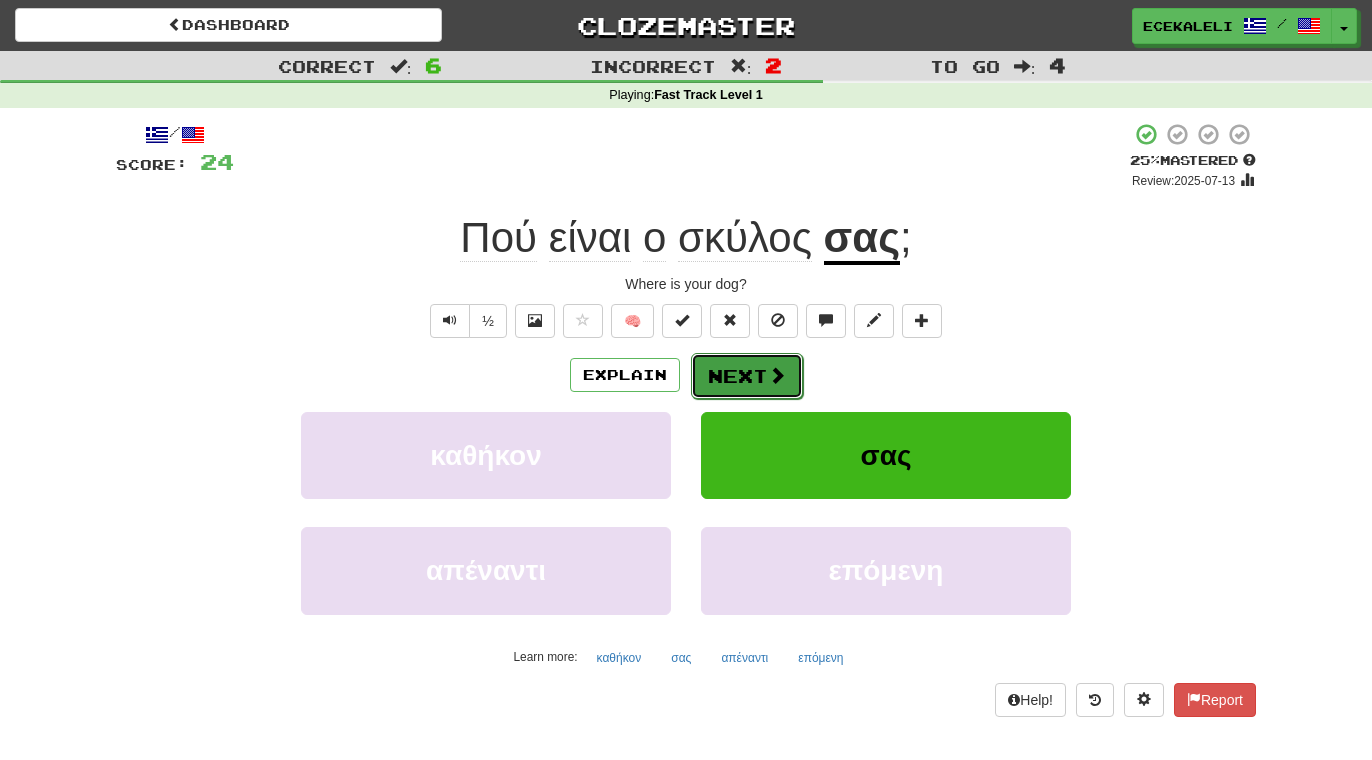 click on "Next" at bounding box center (747, 376) 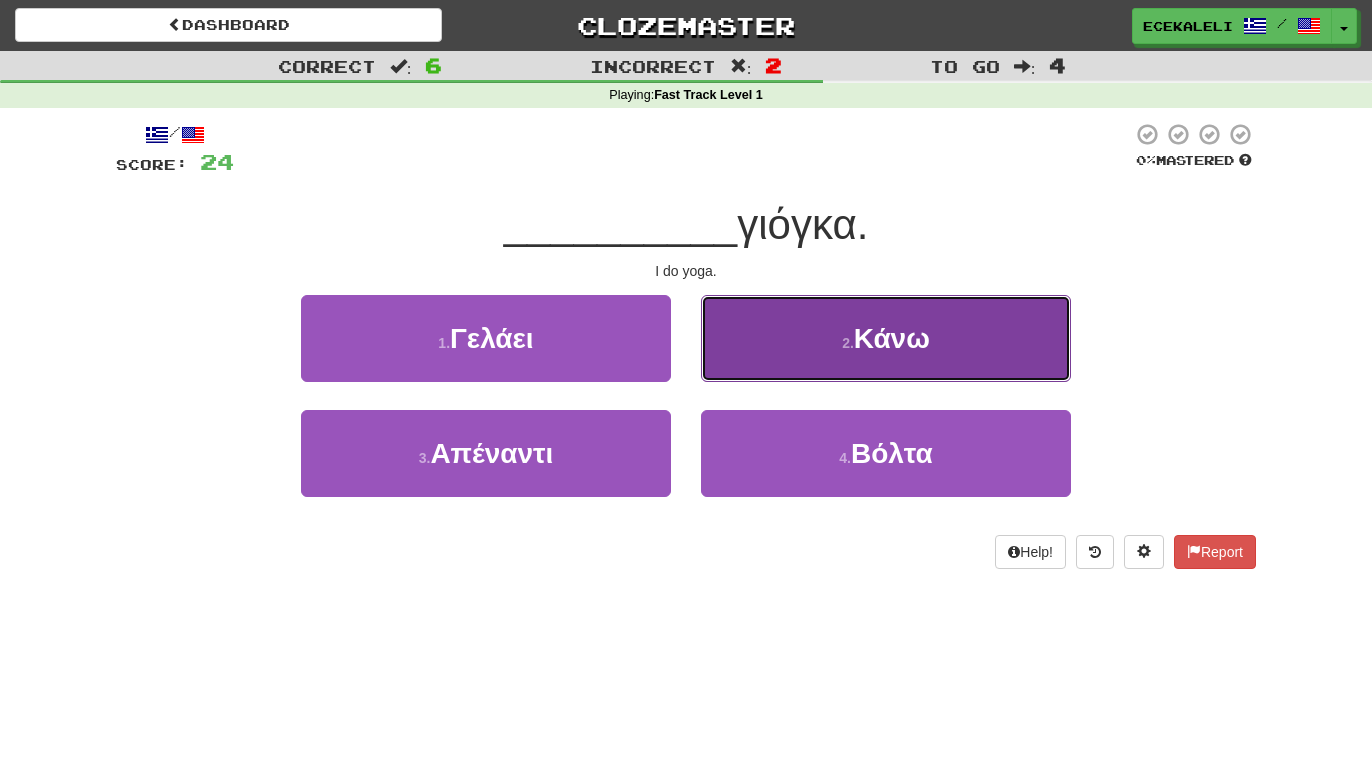 click on "Κάνω" at bounding box center (892, 338) 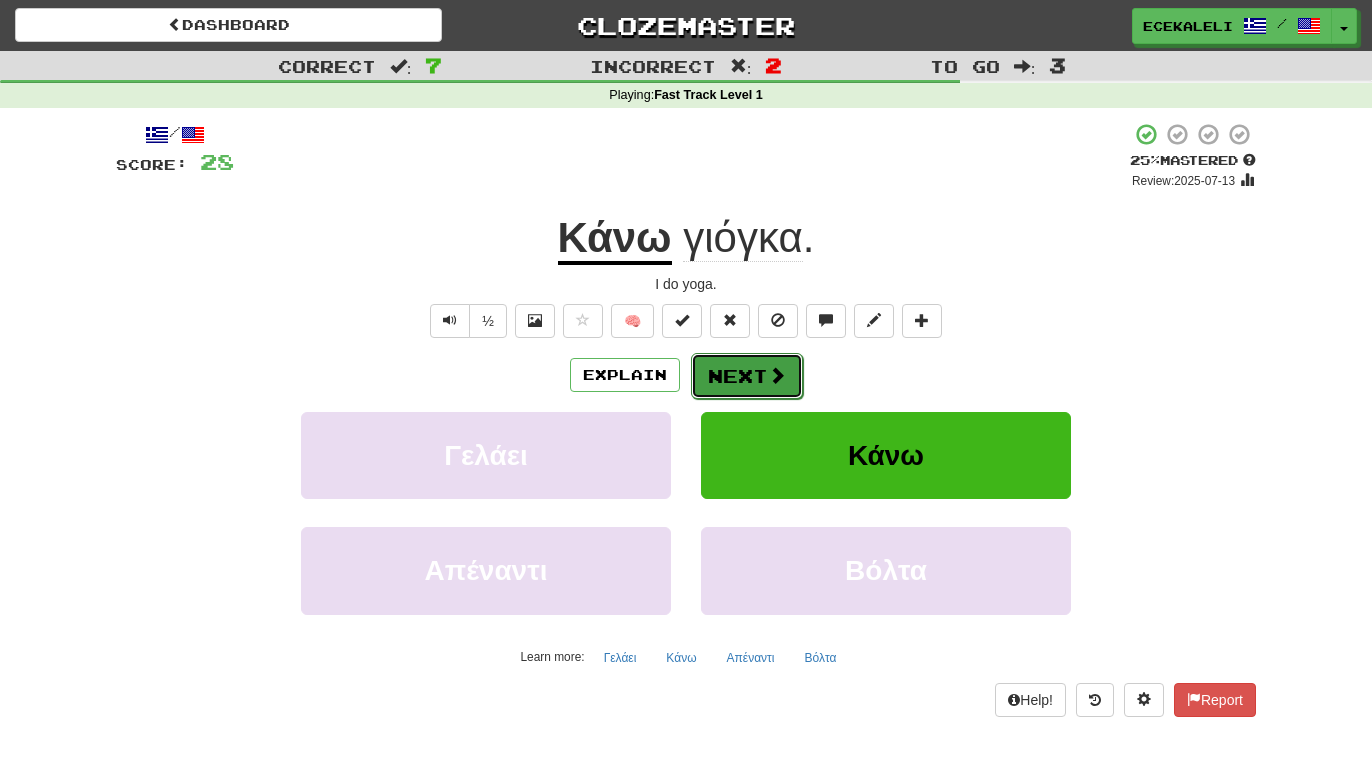 click on "Next" at bounding box center [747, 376] 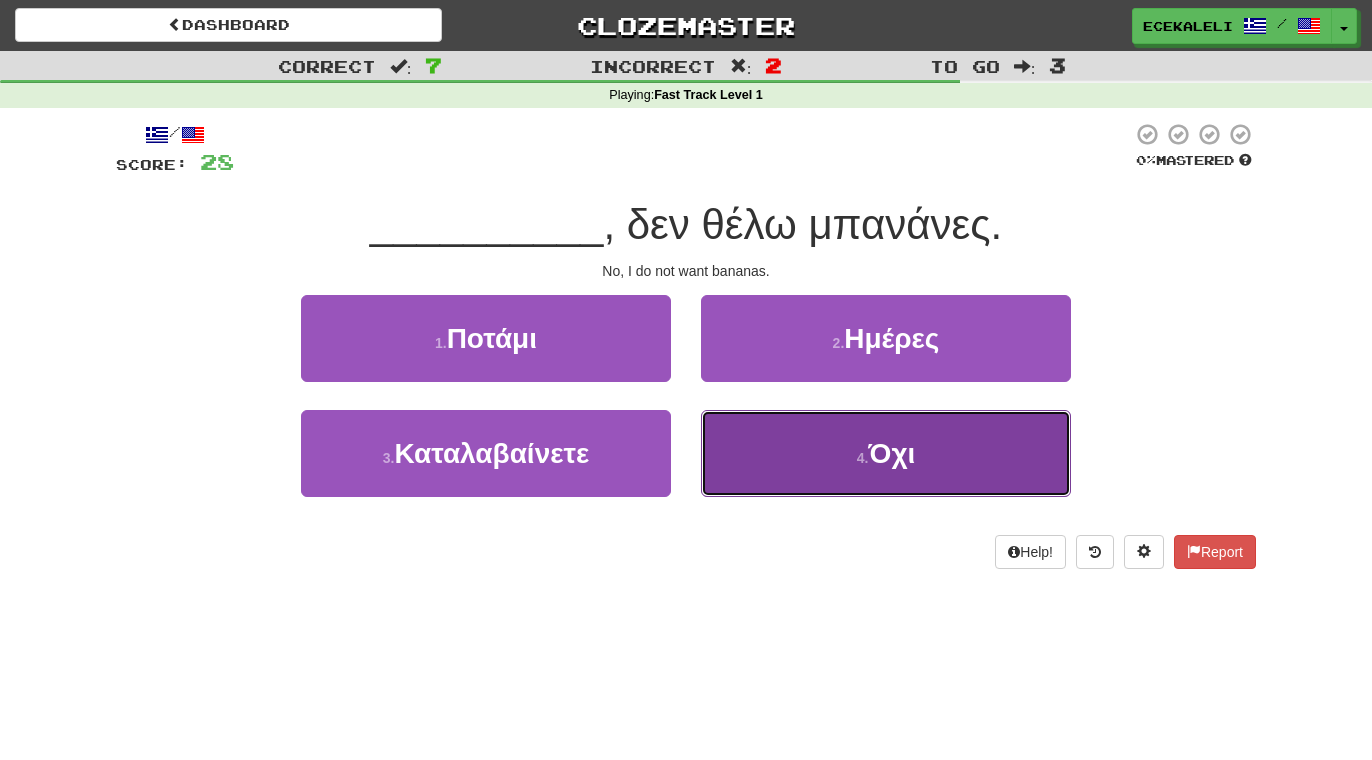 click on "4 .  Όχι" at bounding box center [886, 453] 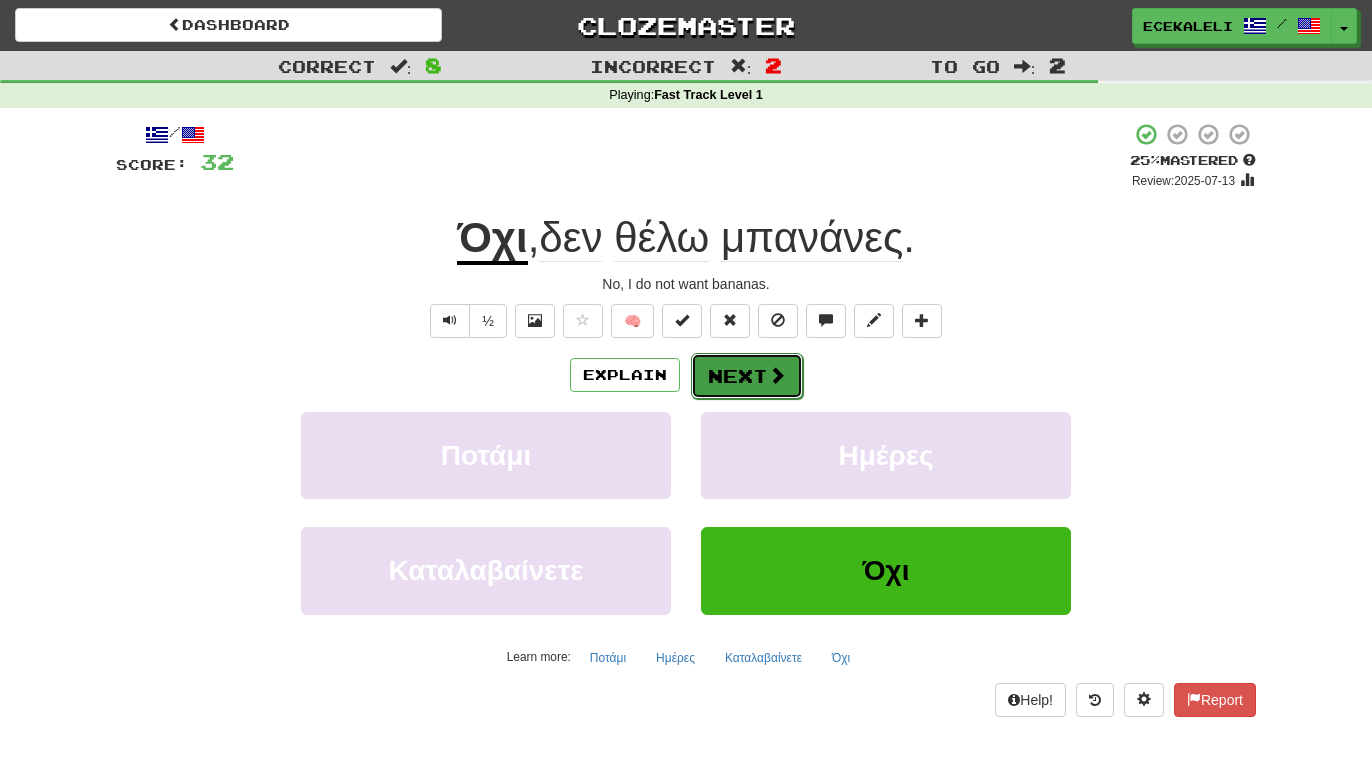click on "Next" at bounding box center (747, 376) 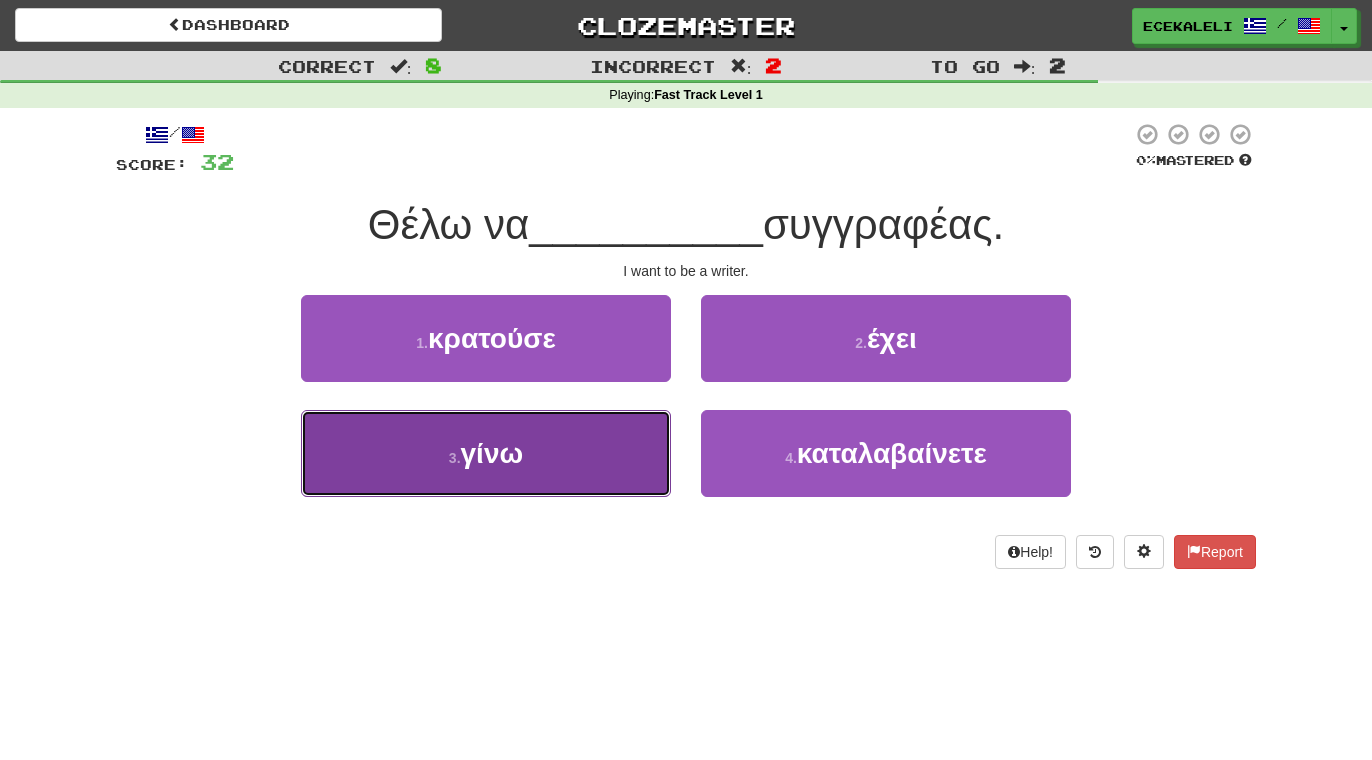 click on "γίνω" at bounding box center [492, 453] 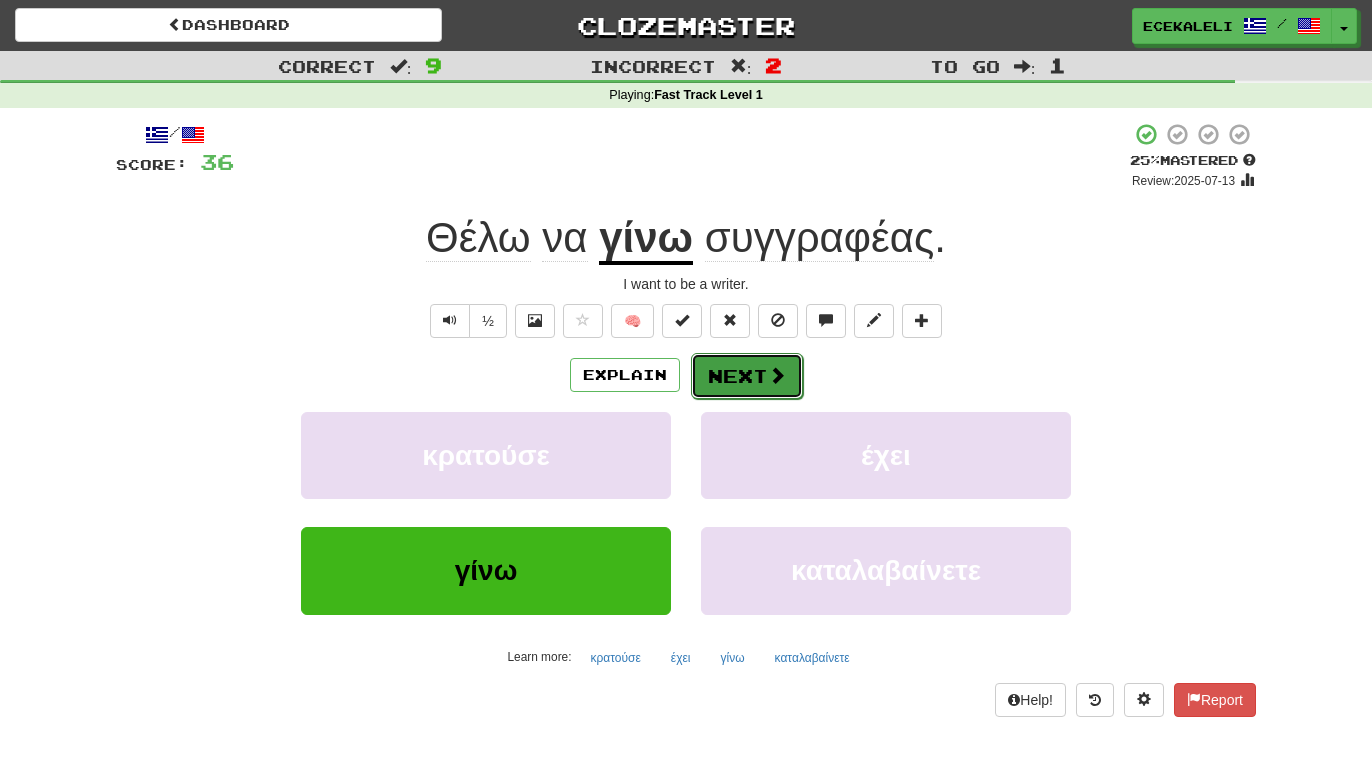 click on "Next" at bounding box center (747, 376) 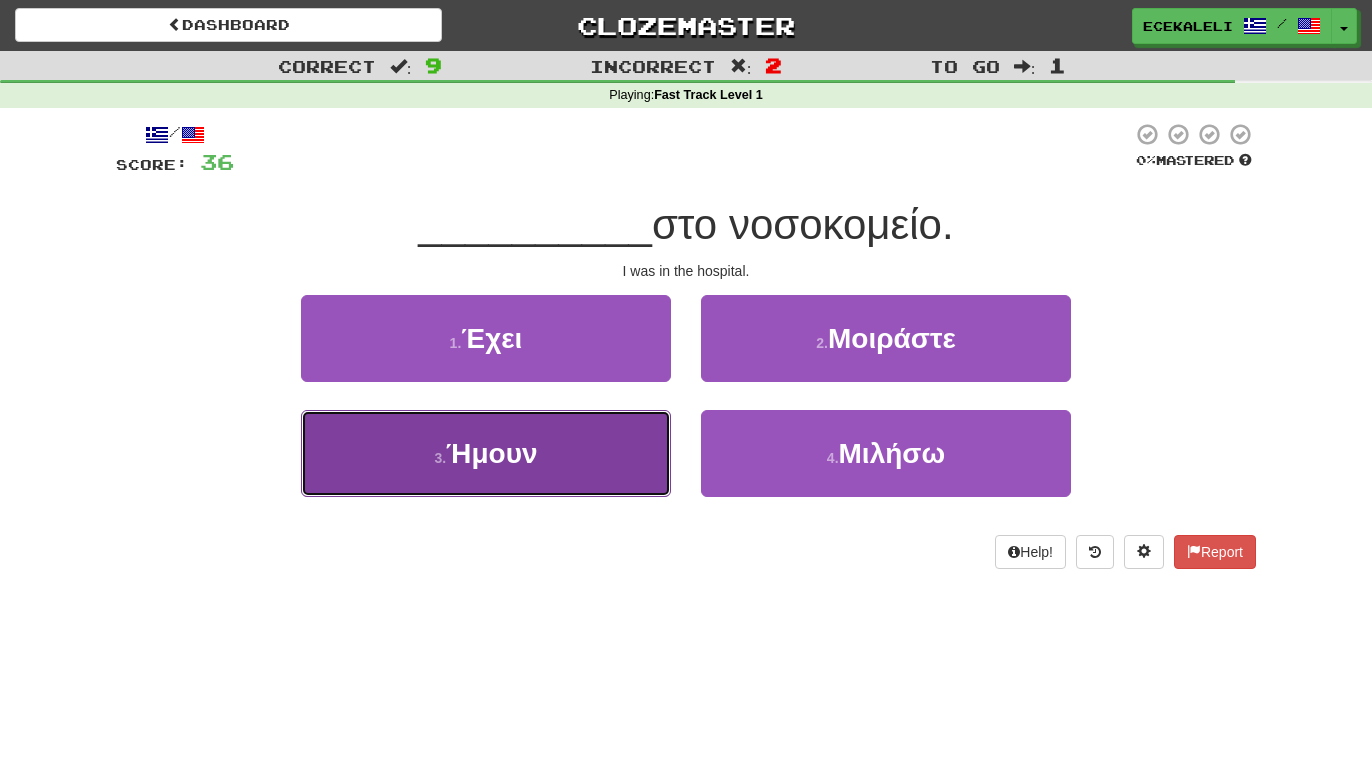 click on "3 .  Ήμουν" at bounding box center [486, 453] 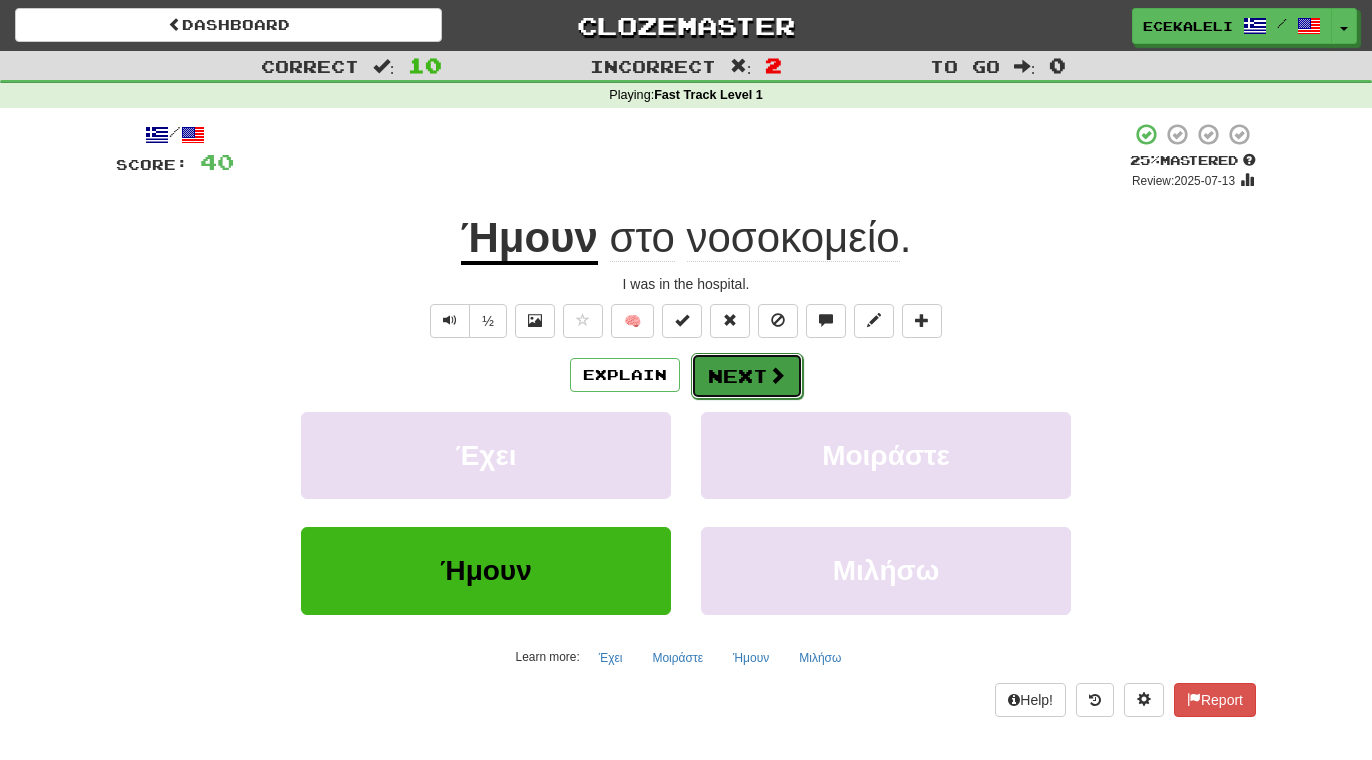 click on "Next" at bounding box center [747, 376] 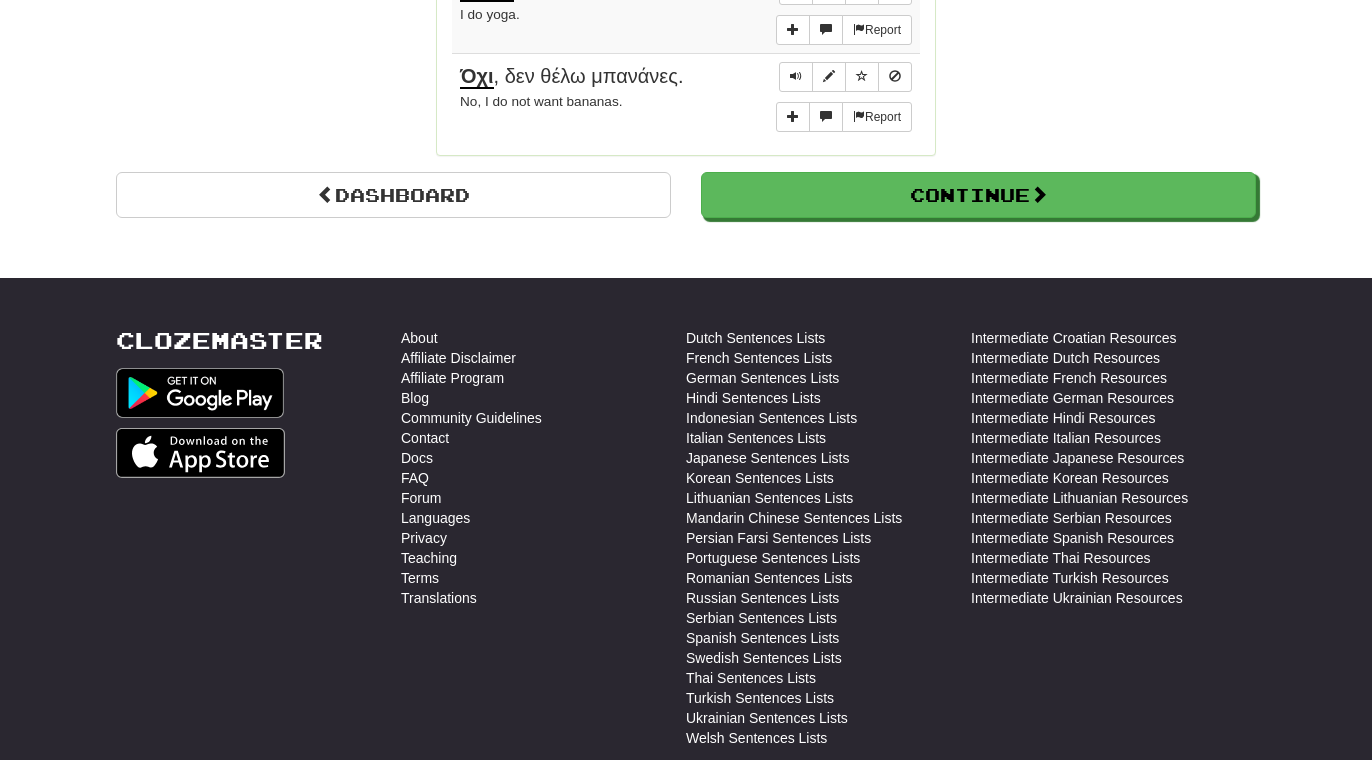 scroll, scrollTop: 1942, scrollLeft: 0, axis: vertical 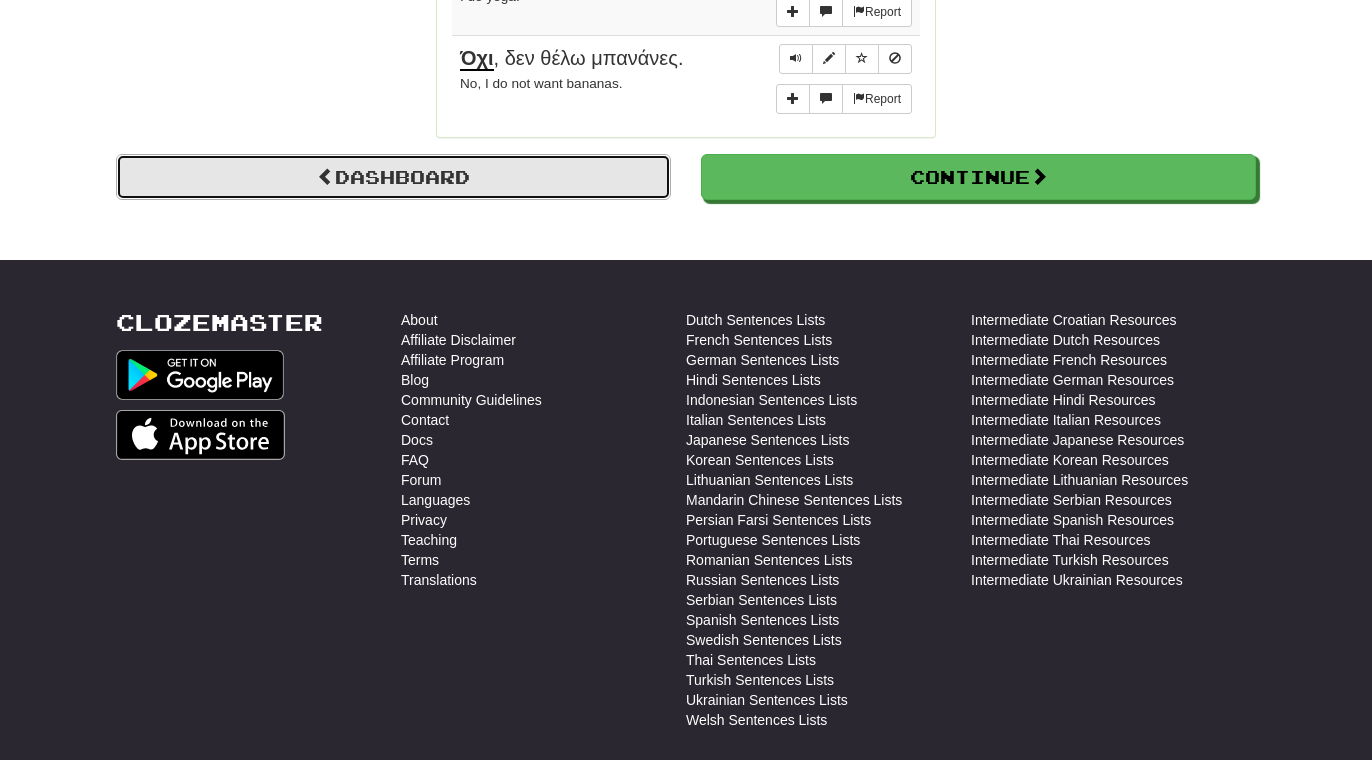 click on "Dashboard" at bounding box center (393, 177) 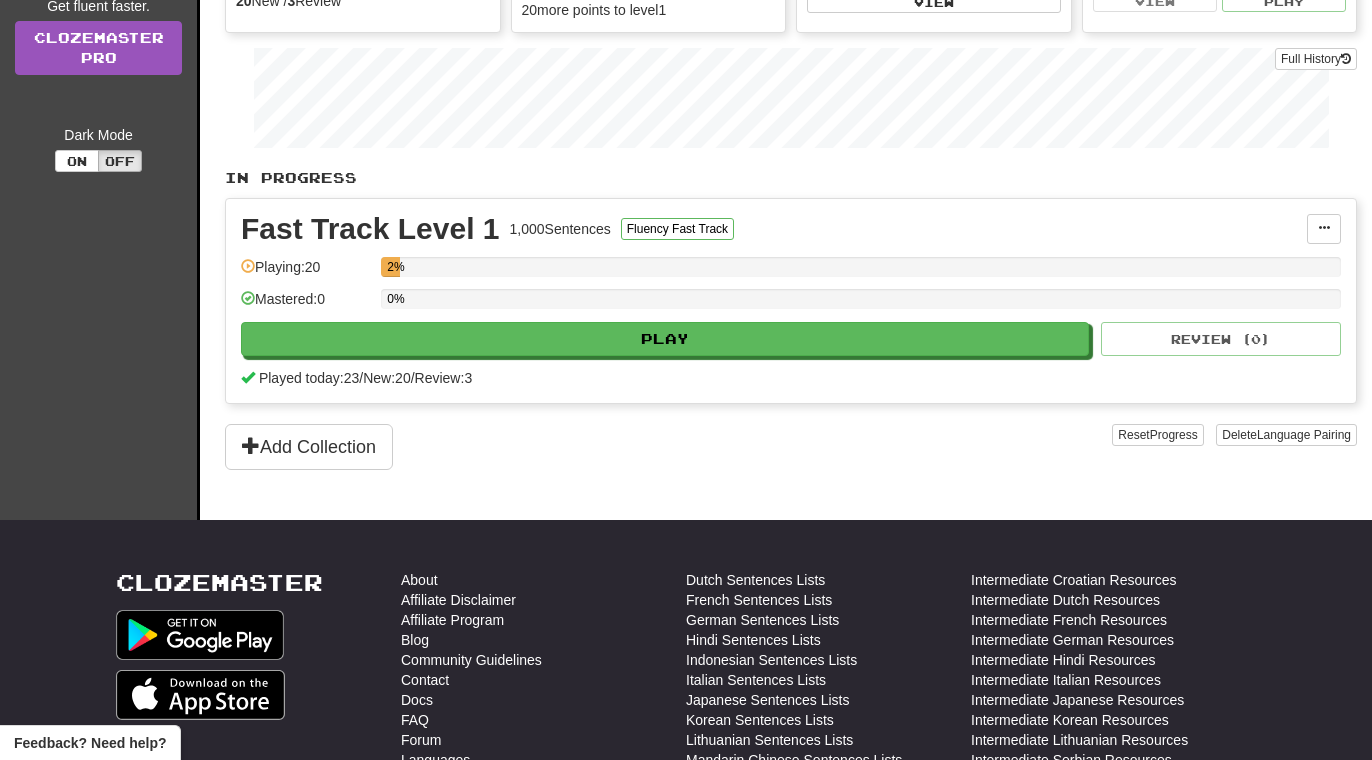 scroll, scrollTop: 0, scrollLeft: 0, axis: both 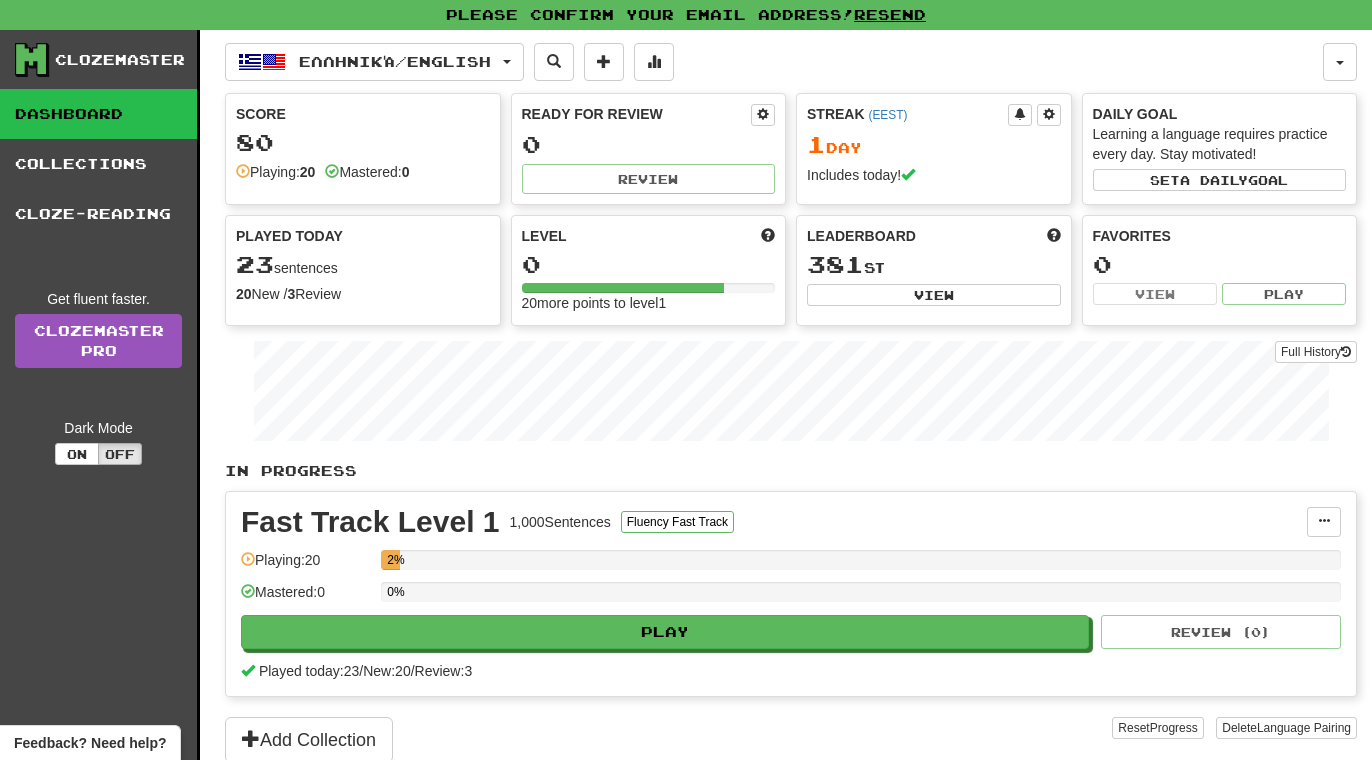 click on "20  New /  3  Review" at bounding box center [363, 294] 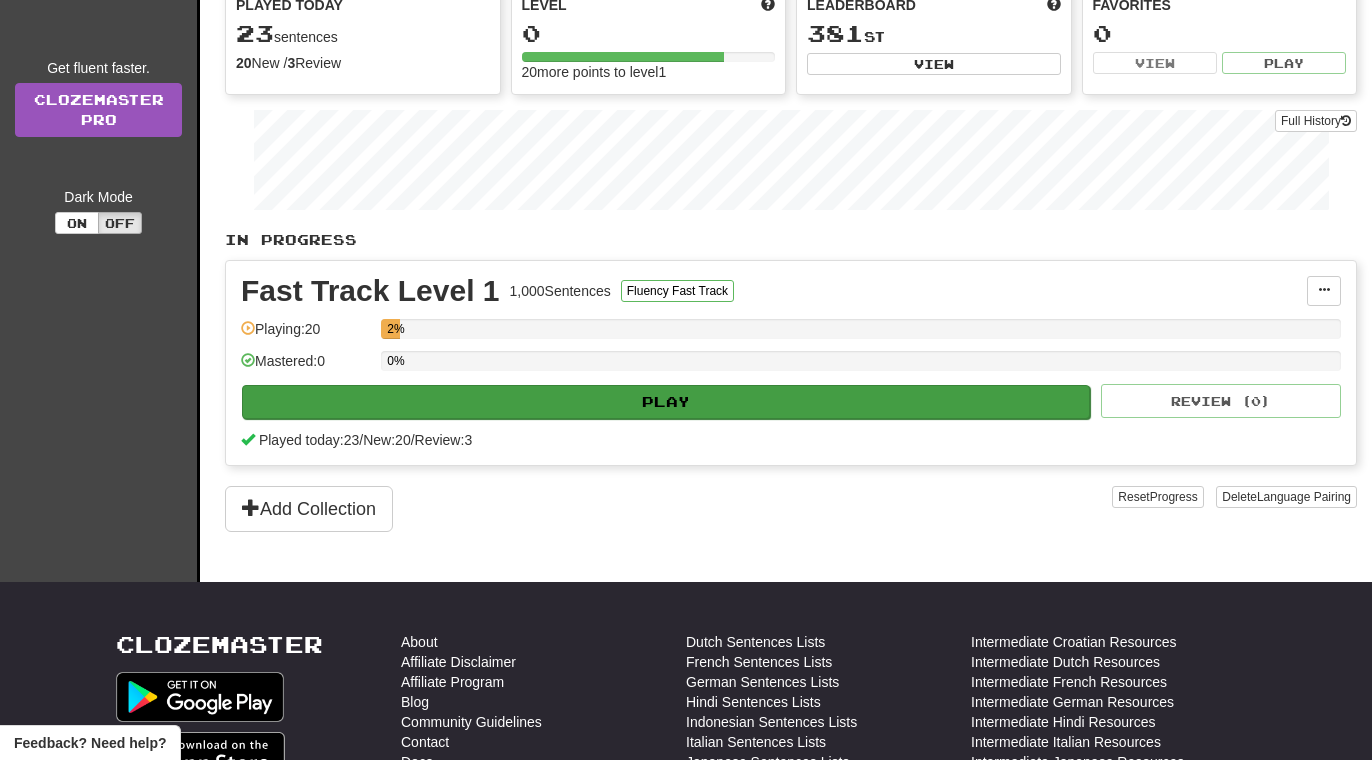scroll, scrollTop: 122, scrollLeft: 0, axis: vertical 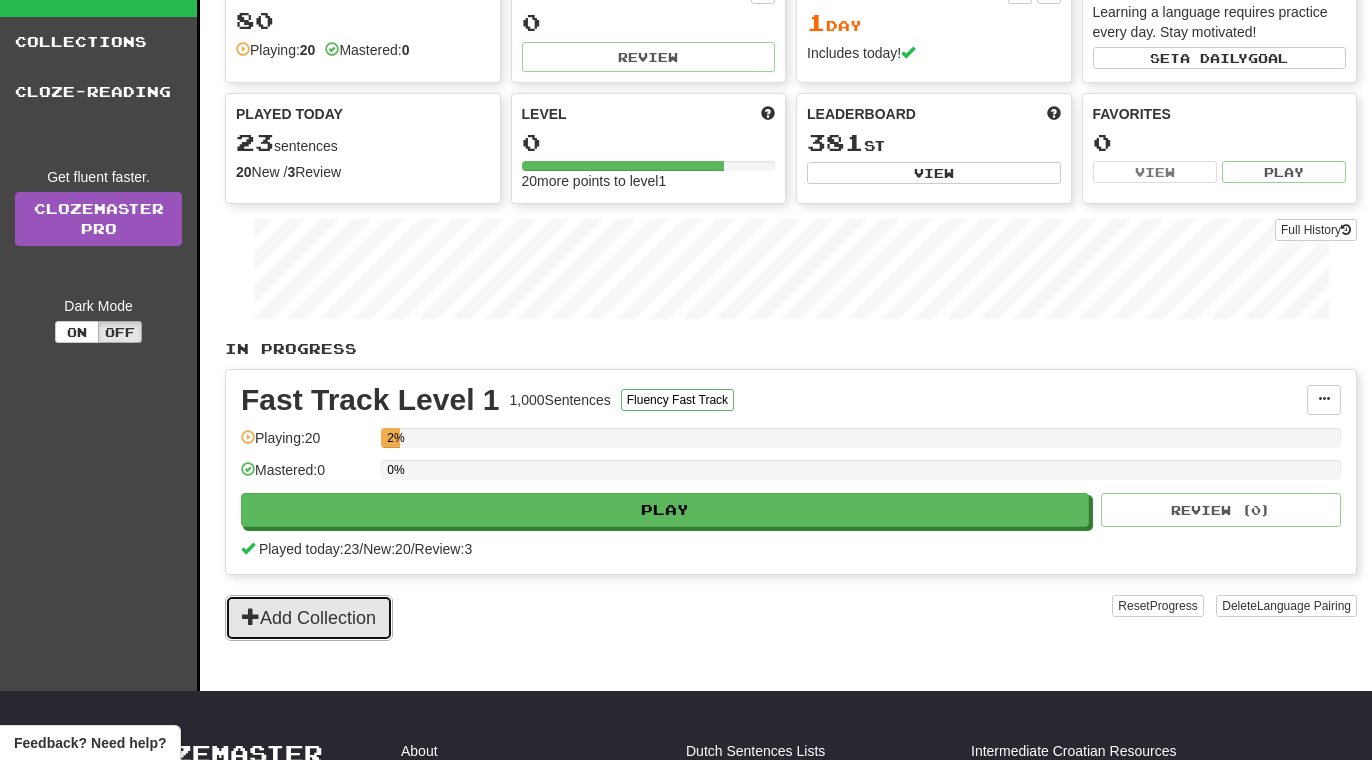 click on "Add Collection" at bounding box center [309, 618] 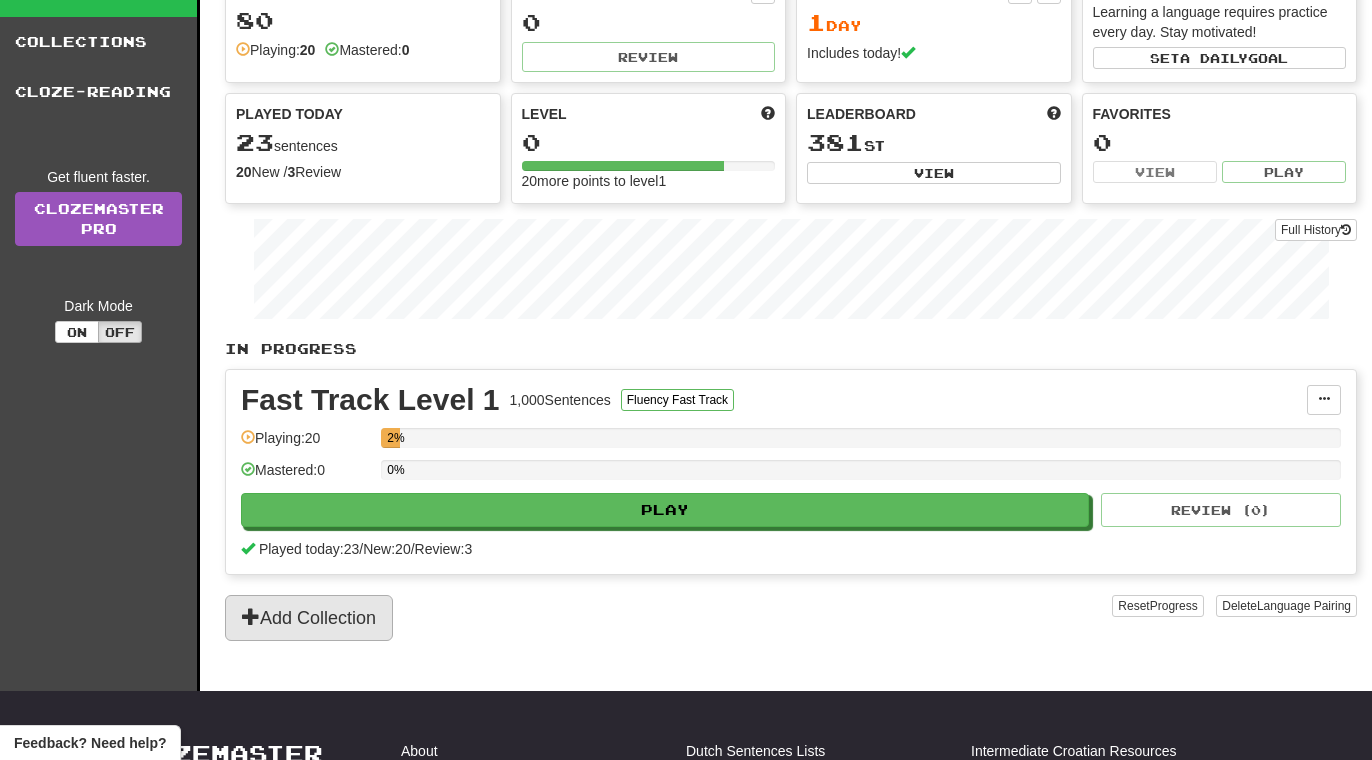 scroll, scrollTop: 0, scrollLeft: 0, axis: both 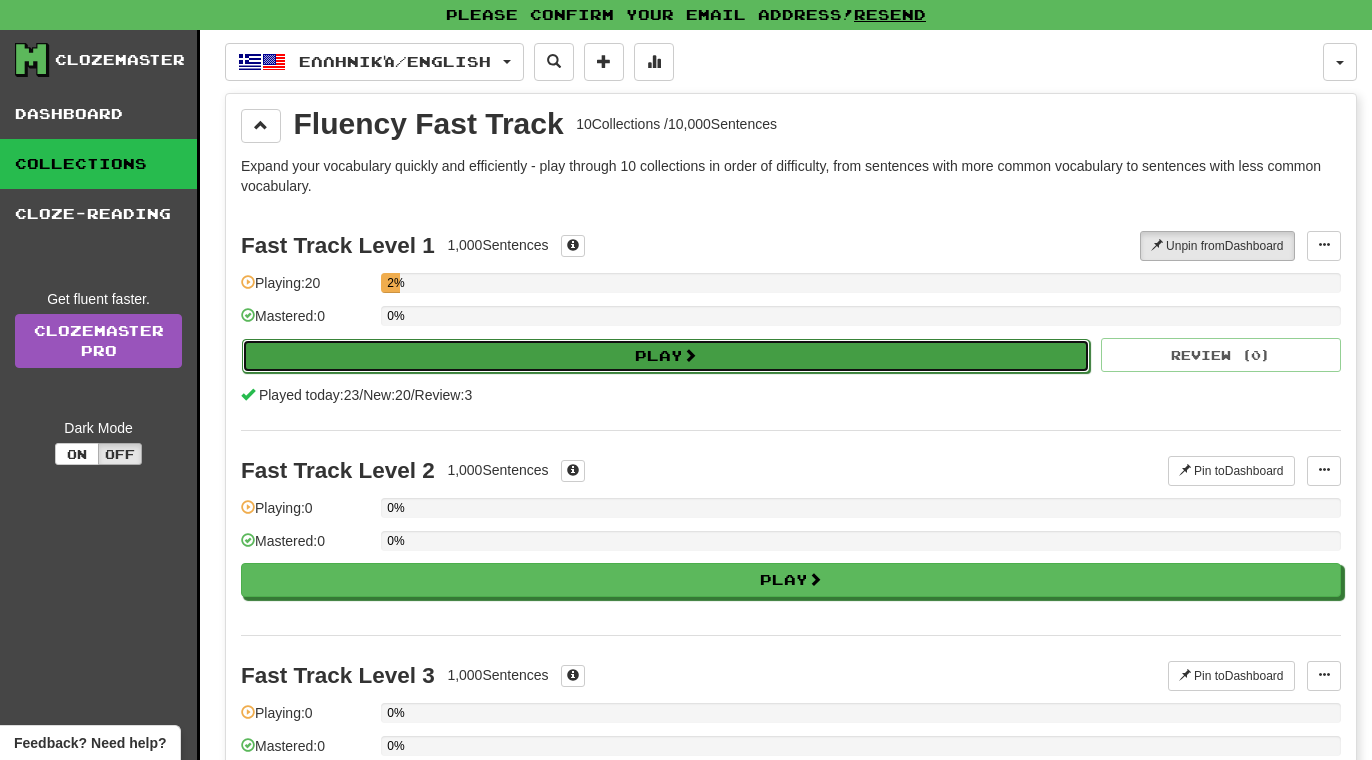 click on "Play" at bounding box center (666, 356) 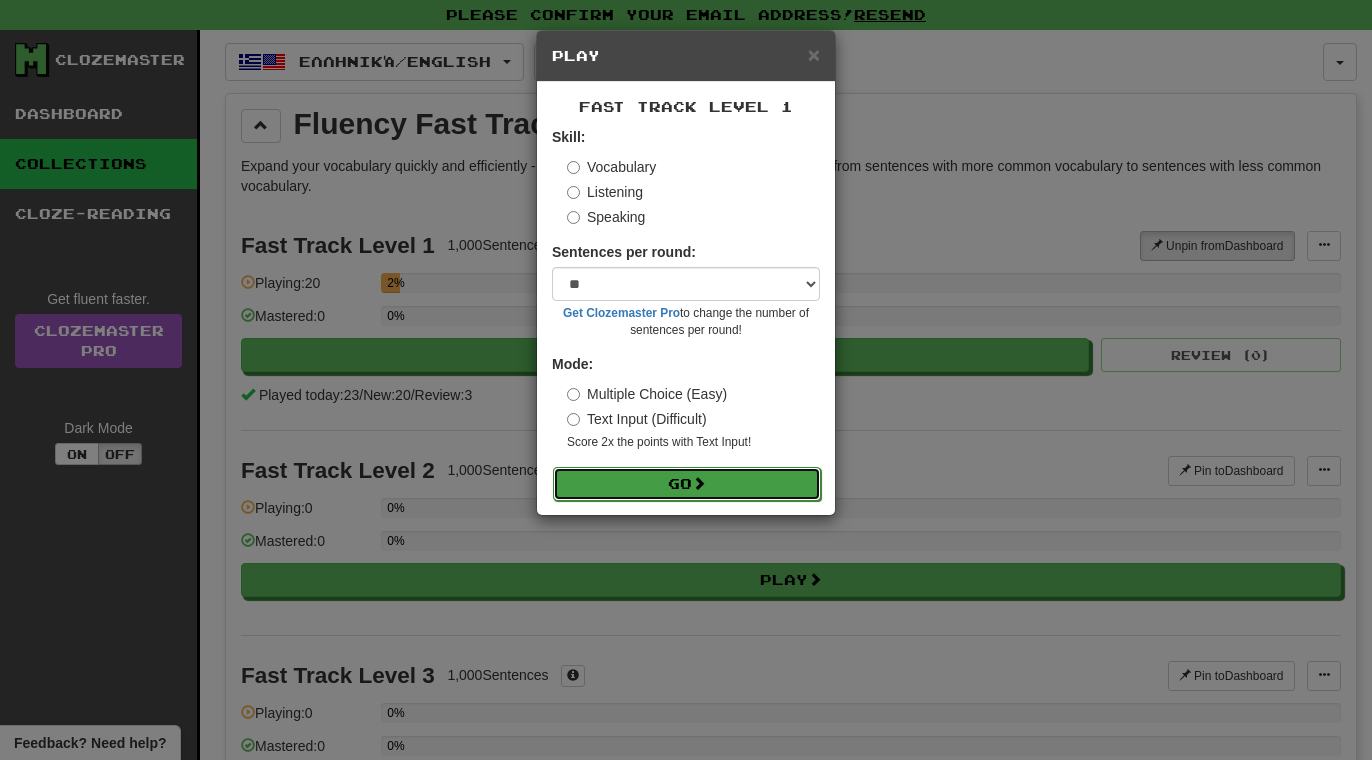 click on "Go" at bounding box center [687, 484] 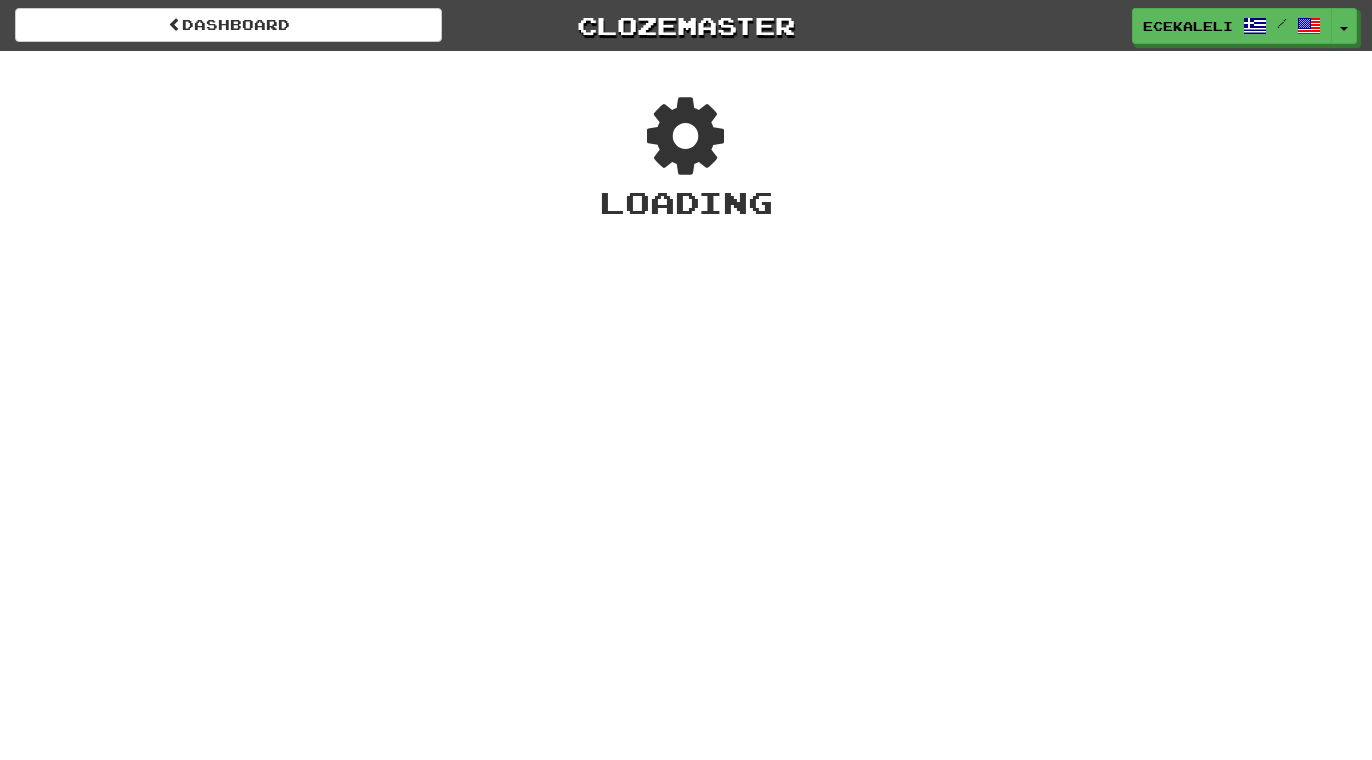 scroll, scrollTop: 0, scrollLeft: 0, axis: both 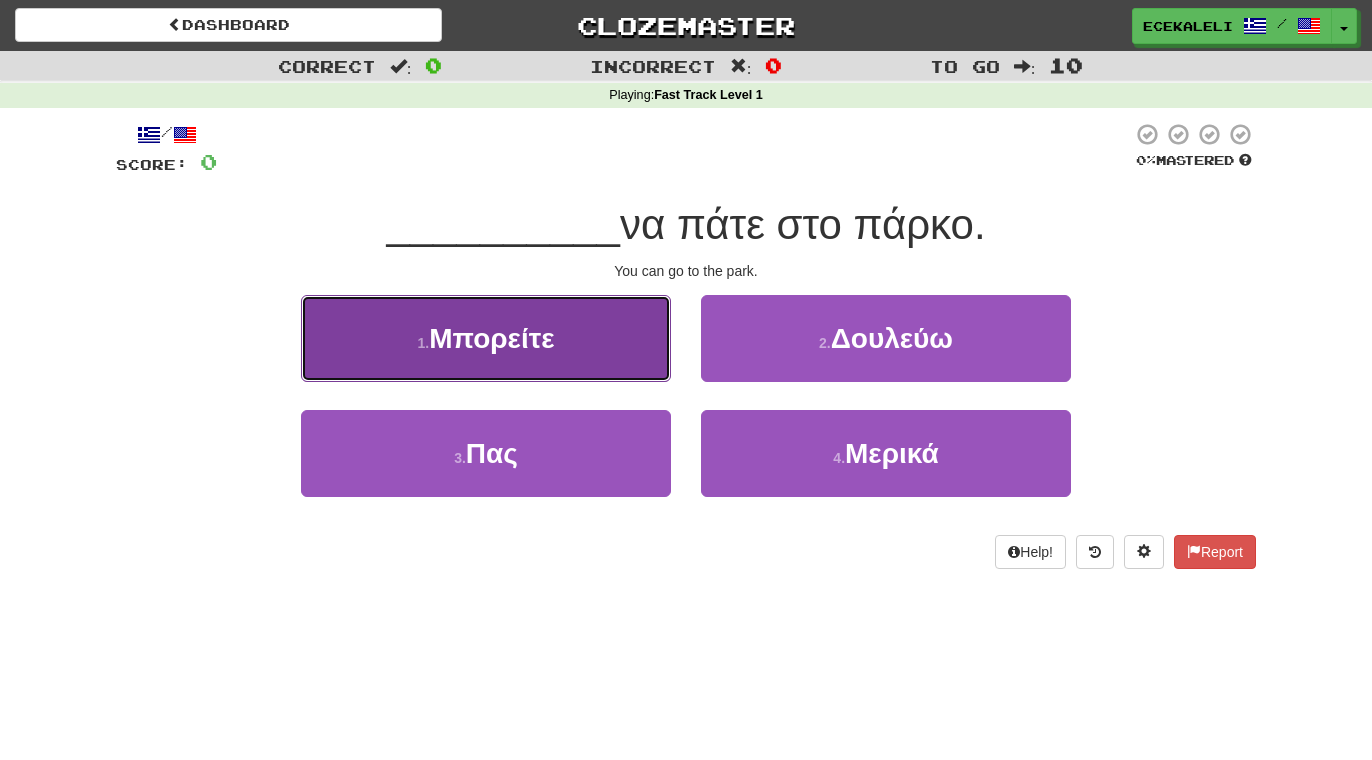 click on "Μπορείτε" at bounding box center [491, 338] 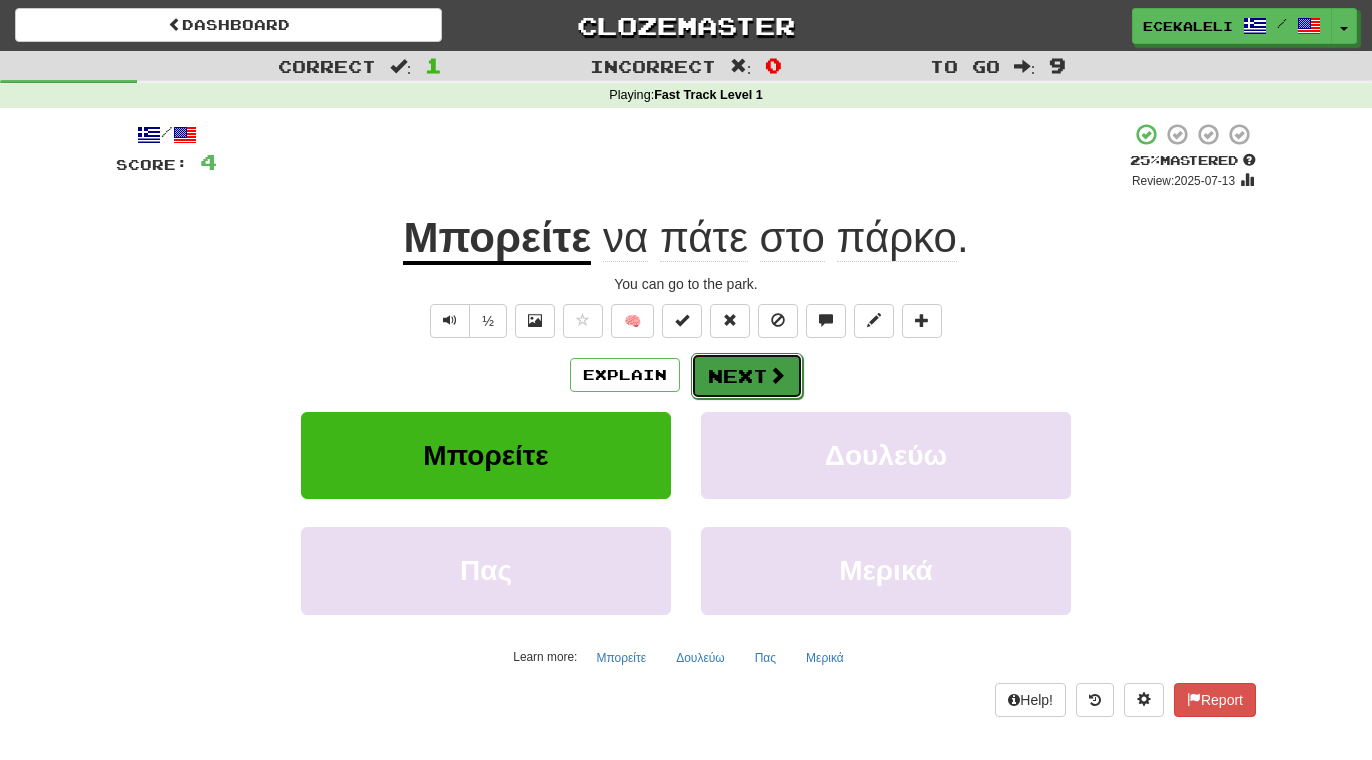 click on "Next" at bounding box center (747, 376) 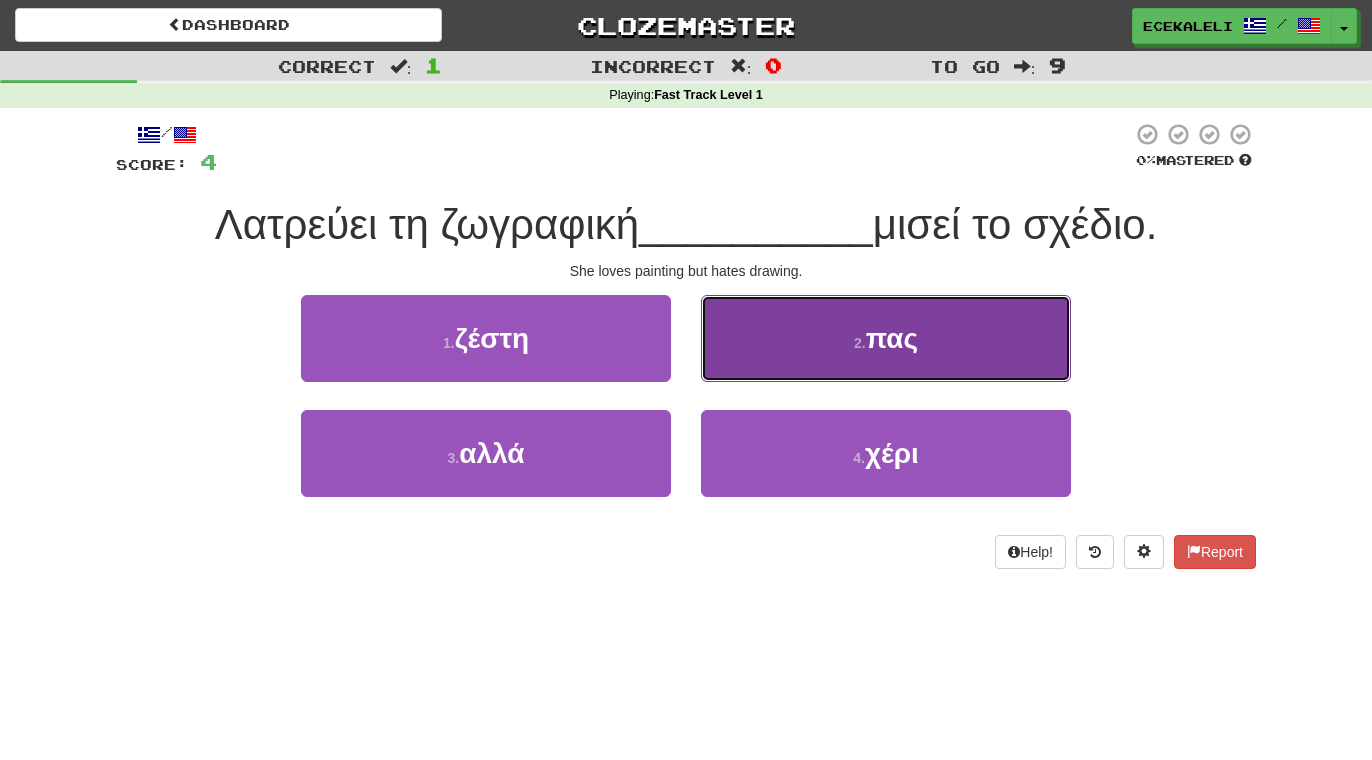click on "2 .  πας" at bounding box center [886, 338] 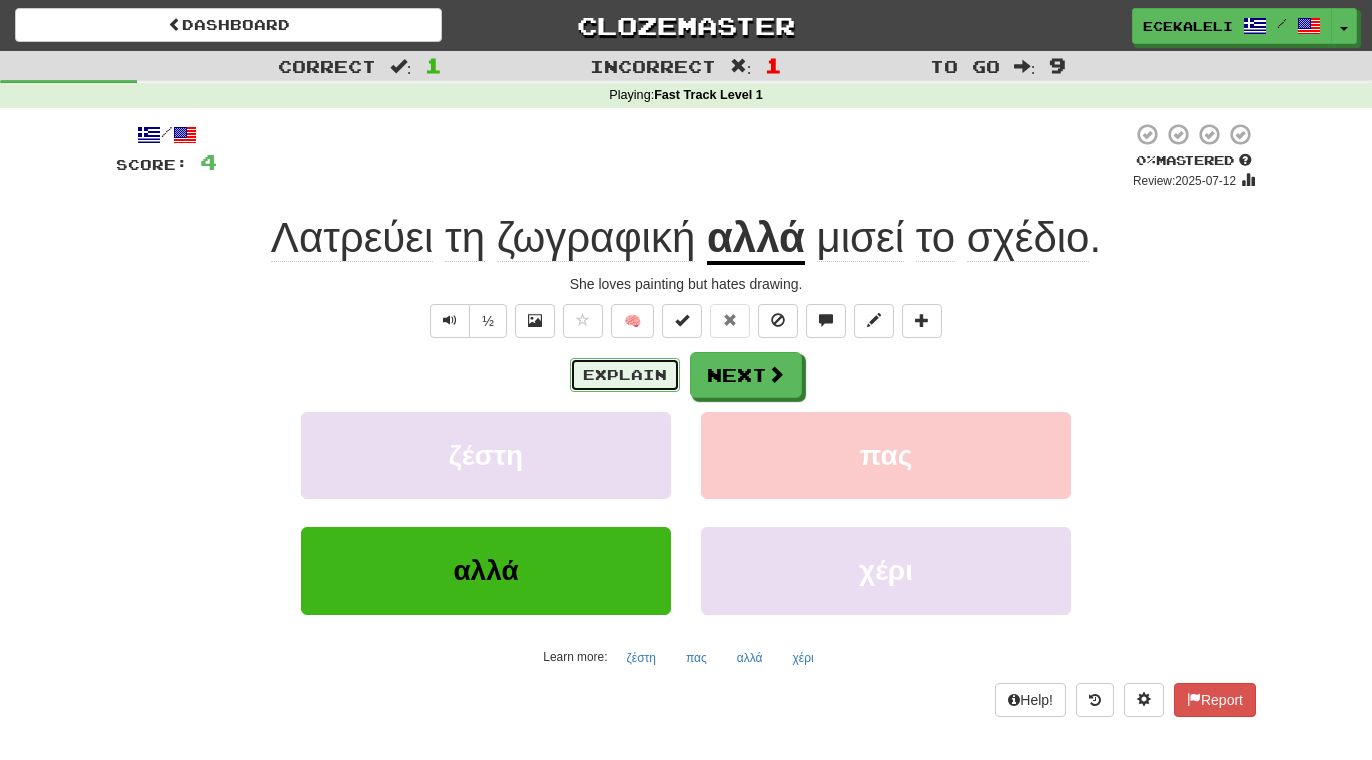 click on "Explain" at bounding box center (625, 375) 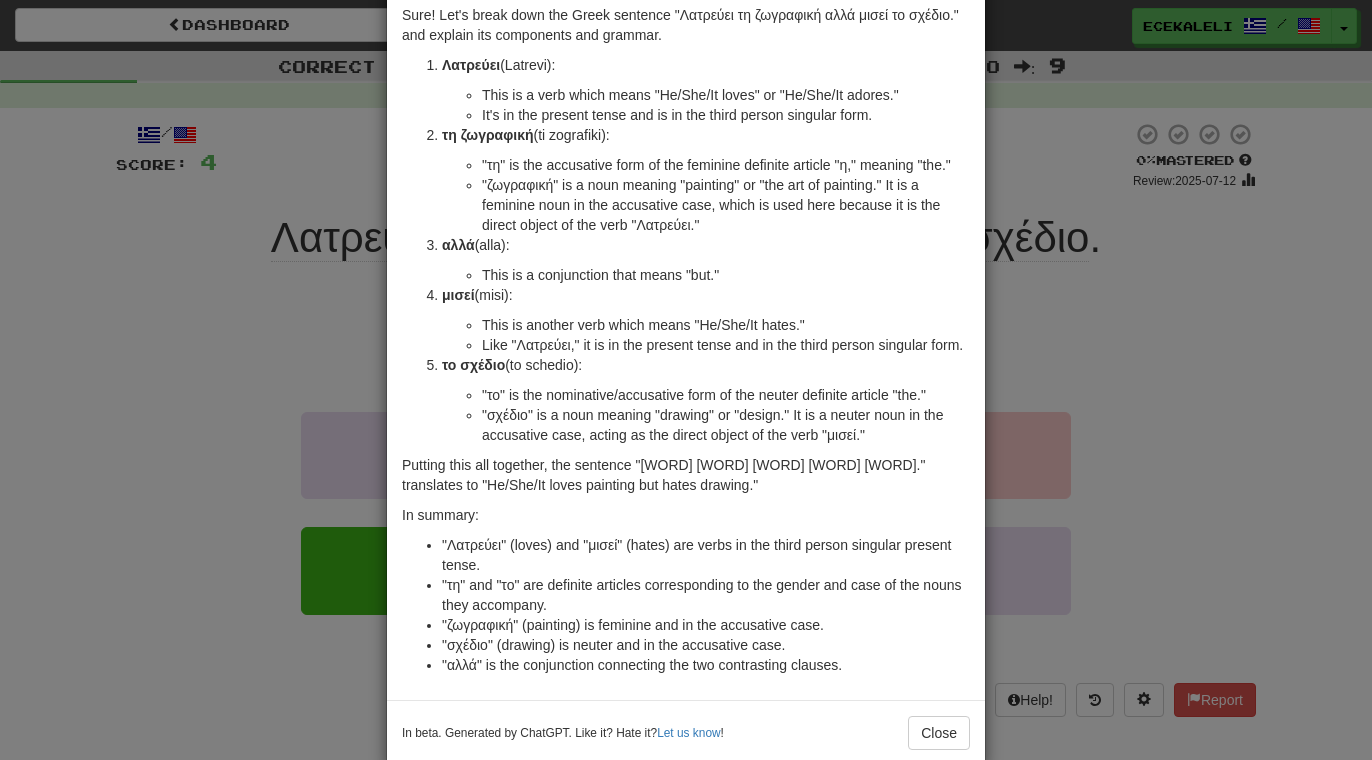 scroll, scrollTop: 90, scrollLeft: 0, axis: vertical 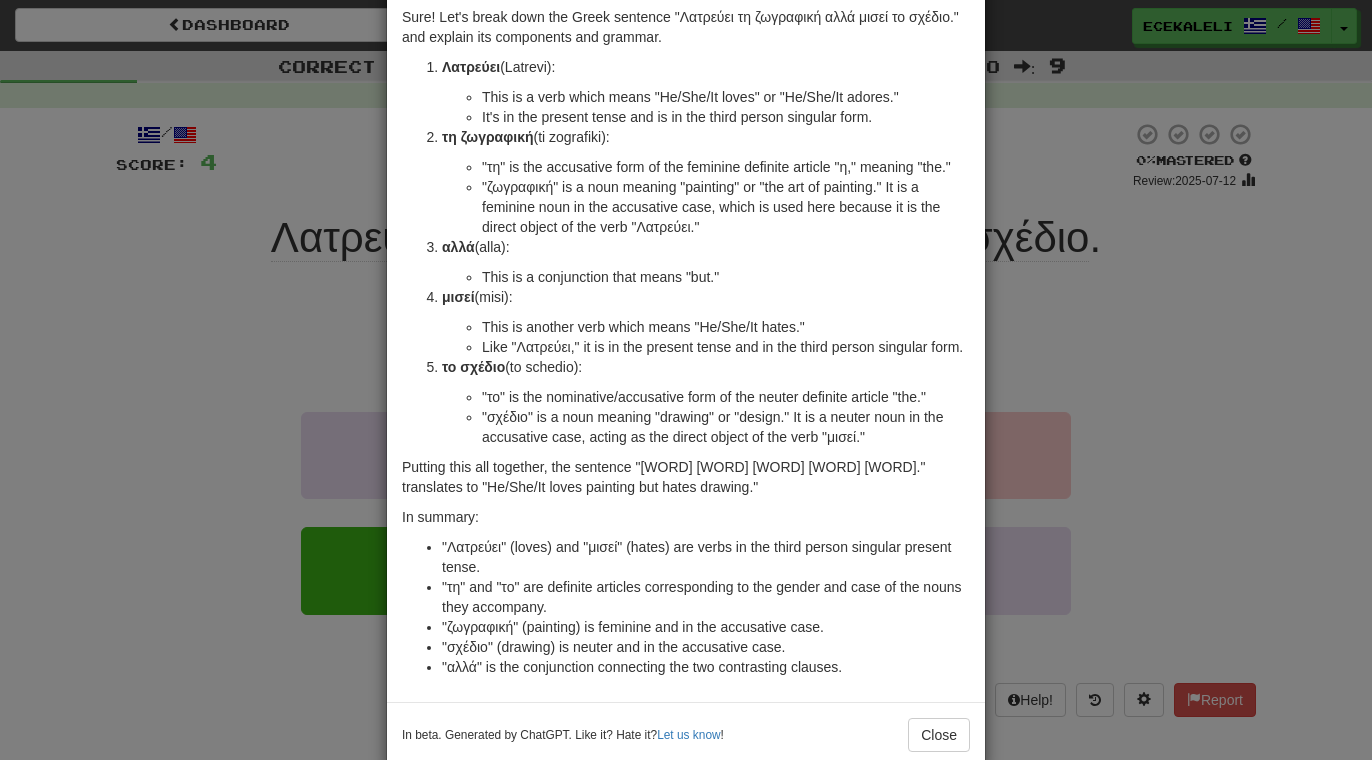 click on "× Explanation Sure! Let's break down the Greek sentence "Λατρεύει τη ζωγραφική αλλά μισεί το σχέδιο." and explain its components and grammar.
Λατρεύει  (Latrevi):
This is a verb which means "He/She/It loves" or "He/She/It adores."
It's in the present tense and is in the third person singular form.
τη ζωγραφική  (ti zografiki):
"τη" is the accusative form of the feminine definite article "η," meaning "the."
"ζωγραφική" is a noun meaning "painting" or "the art of painting." It is a feminine noun in the accusative case, which is used here because it is the direct object of the verb "Λατρεύει."
αλλά  (alla):
This is a conjunction that means "but."
μισεί  (misi):
This is another verb which means "He/She/It hates."
Like "Λατρεύει," it is in the present tense and in the third person singular form.
το σχέδιο  (to schedio):
In summary:" at bounding box center (686, 380) 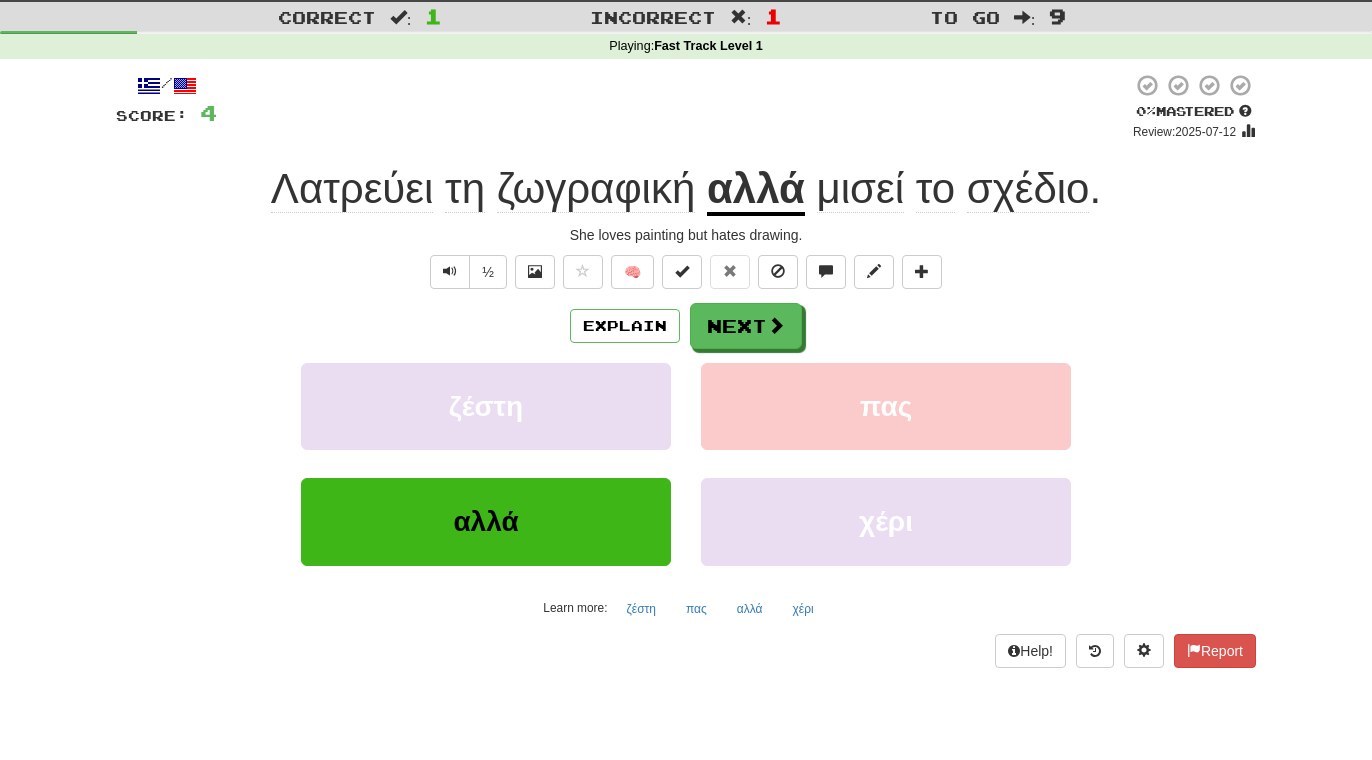 scroll, scrollTop: 52, scrollLeft: 0, axis: vertical 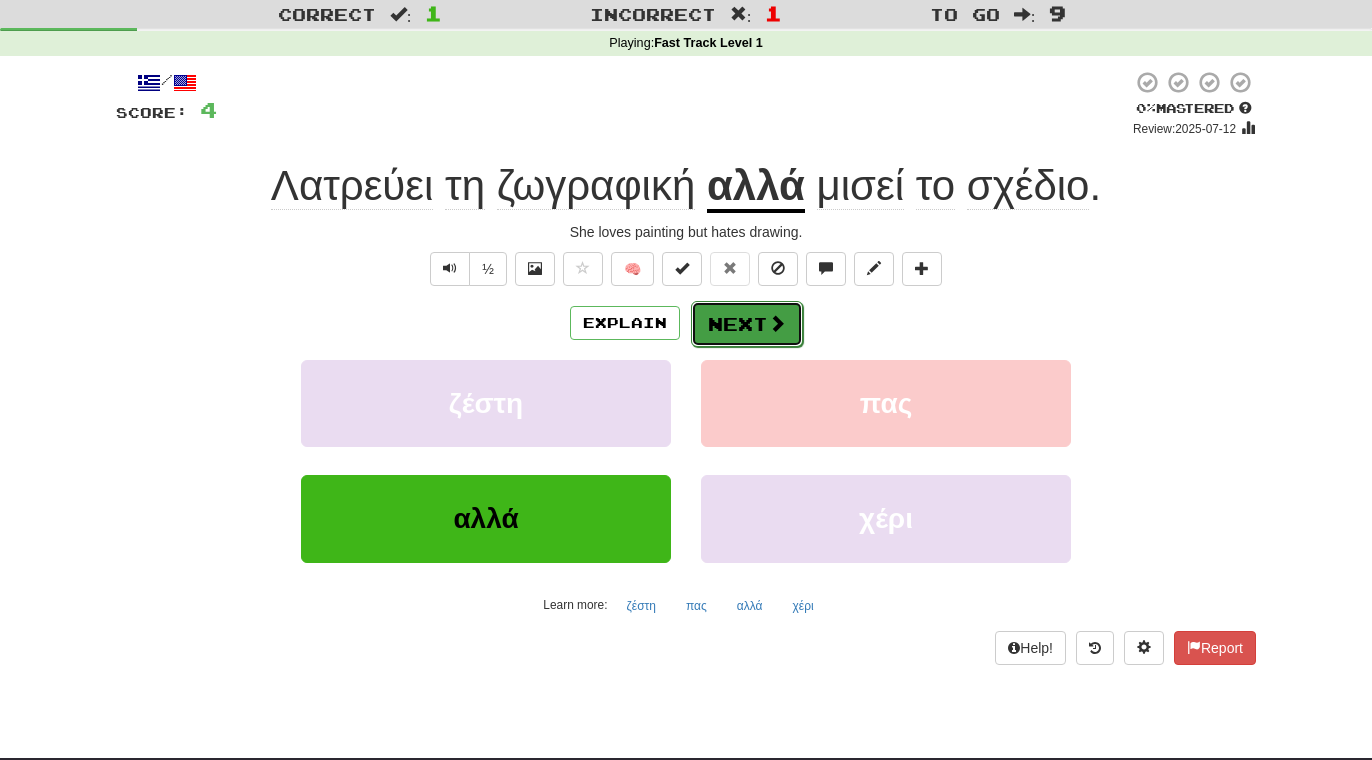 click on "Next" at bounding box center (747, 324) 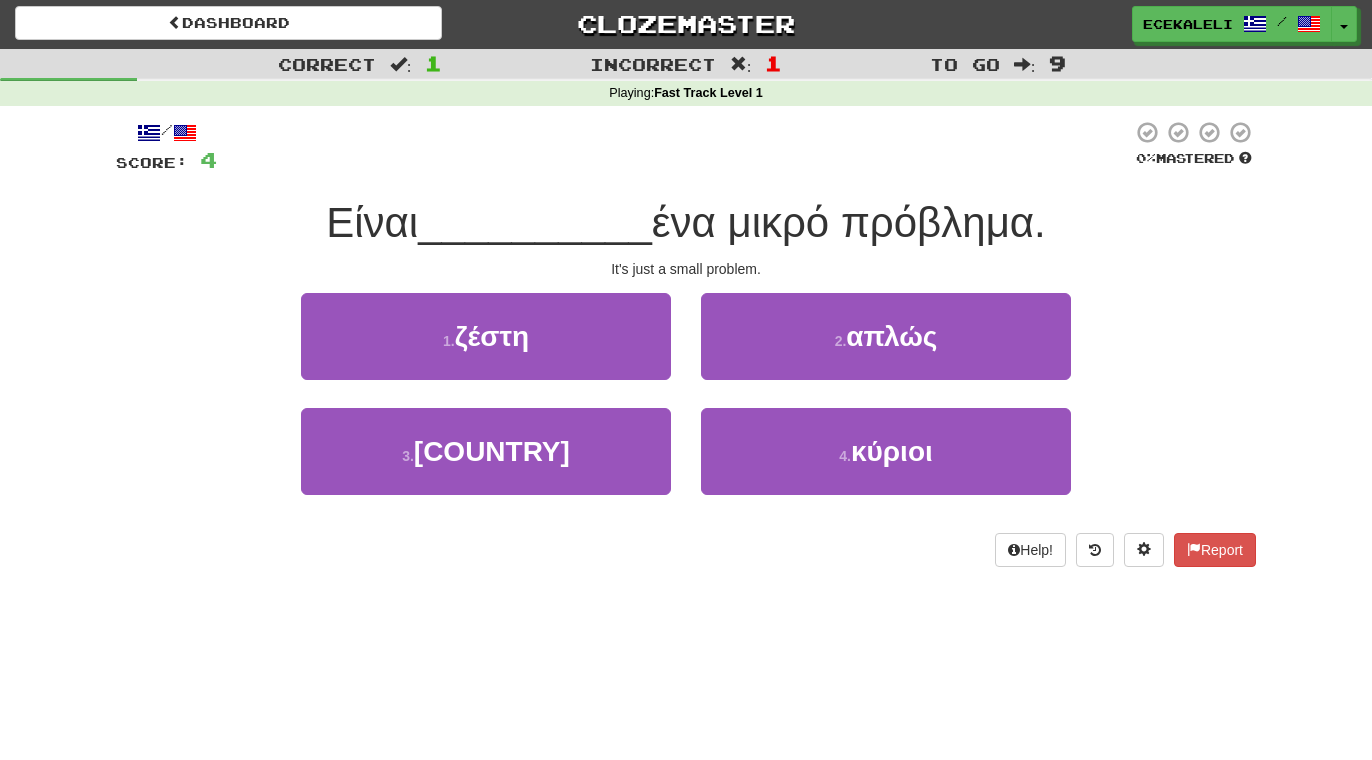 scroll, scrollTop: 0, scrollLeft: 0, axis: both 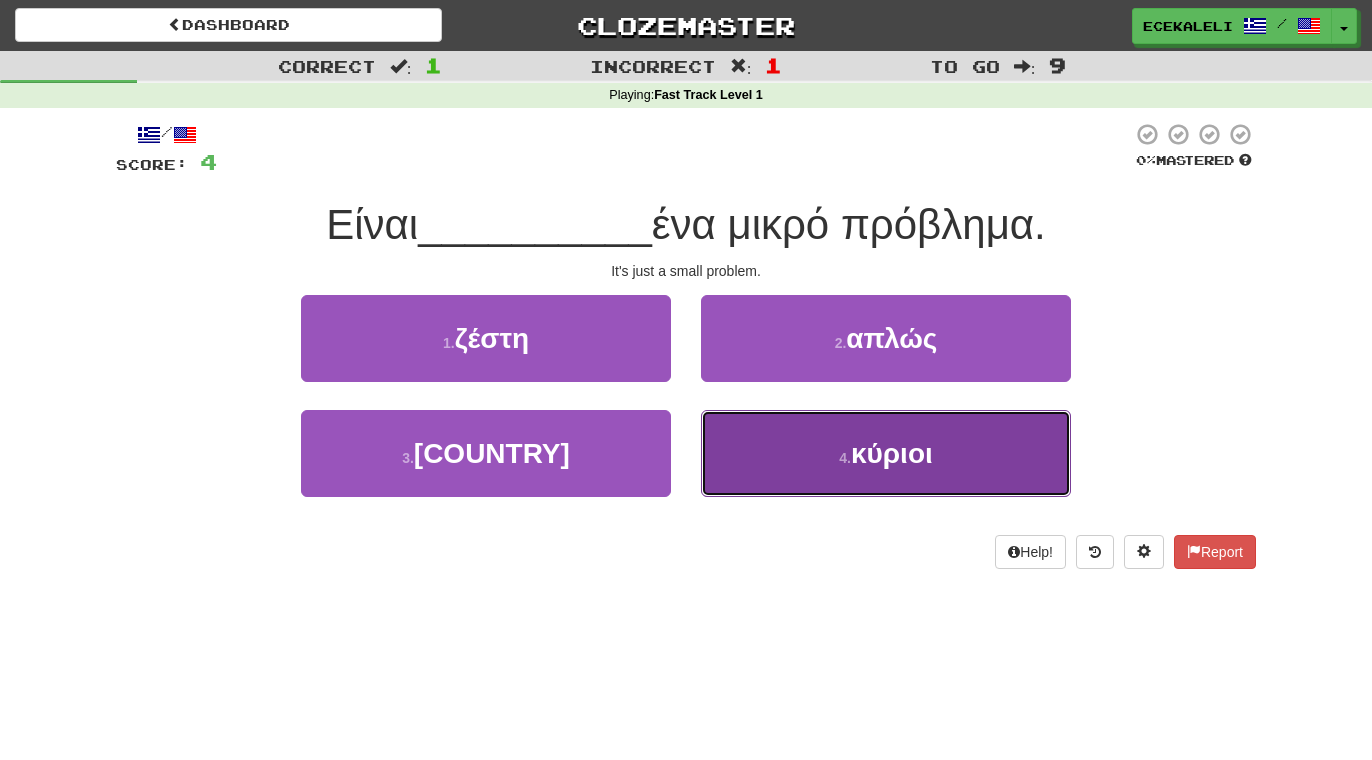 click on "4 .  κύριοι" at bounding box center (886, 453) 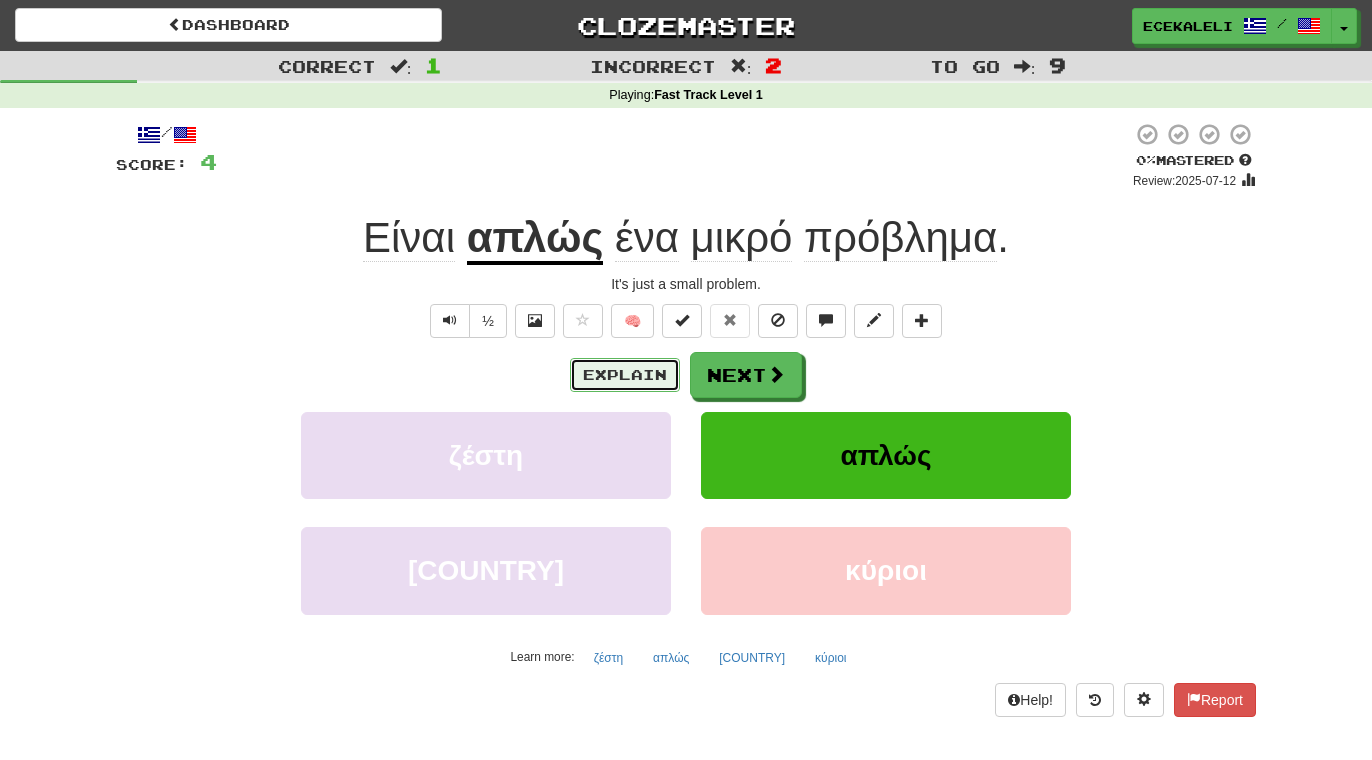 click on "Explain" at bounding box center (625, 375) 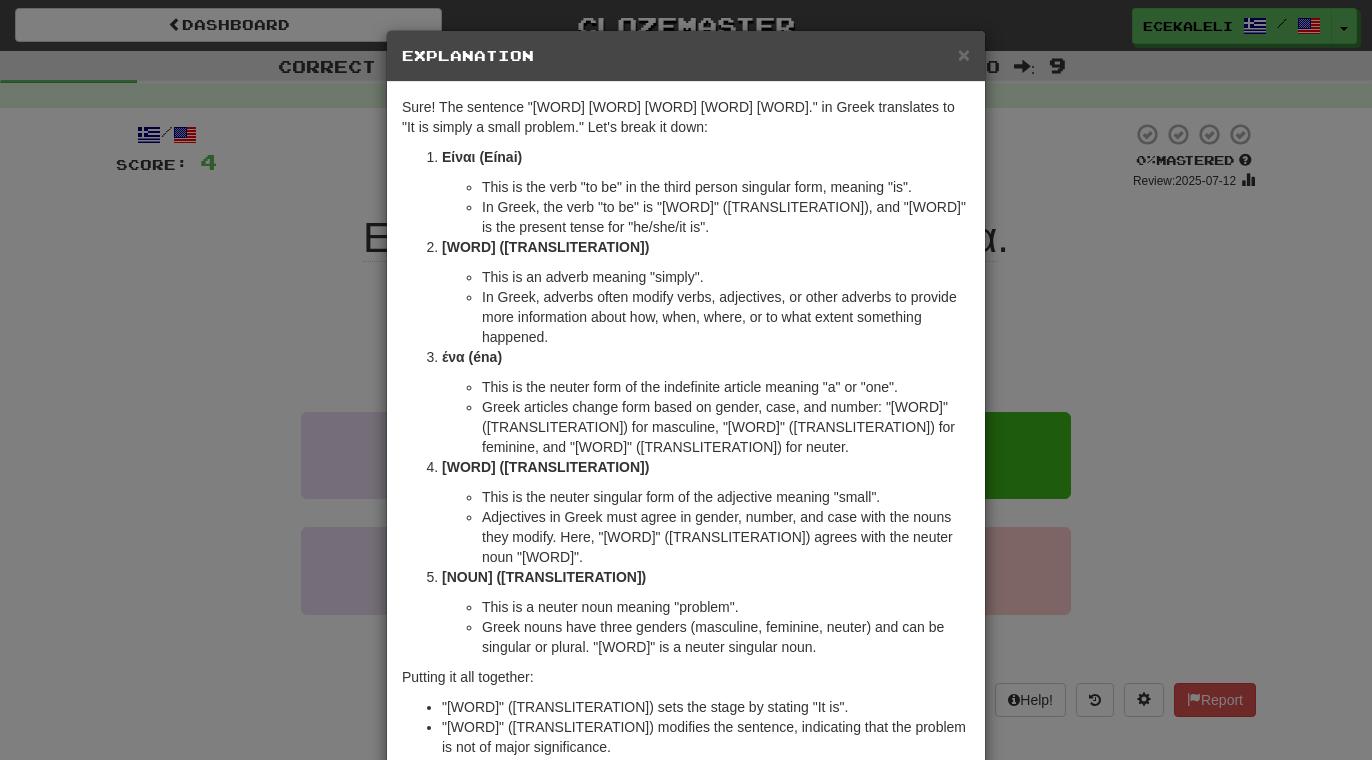 click on "× Explanation Sure! The sentence "Είναι απλώς ένα μικρό πρόβλημα." in Greek translates to "It is simply a small problem." Let's break it down:
Είναι (Eínai)
This is the verb "to be" in the third person singular form, meaning "is".
In Greek, the verb "to be" is "είμαι" (eímai), and "είναι" is the present tense for "he/she/it is".
απλώς (aplôs)
This is an adverb meaning "simply".
In Greek, adverbs often modify verbs, adjectives, or other adverbs to provide more information about how, when, where, or to what extent something happened.
ένα (éna)
This is the neuter form of the indefinite article meaning "a" or "one".
Greek articles change form based on gender, case, and number: "ένας" (enas) for masculine, "μία" (mía) for feminine, and "ένα" (éna) for neuter.
μικρό (mikró)
This is the neuter singular form of the adjective meaning "small".
πρόβλημα (próvlima)" at bounding box center (686, 380) 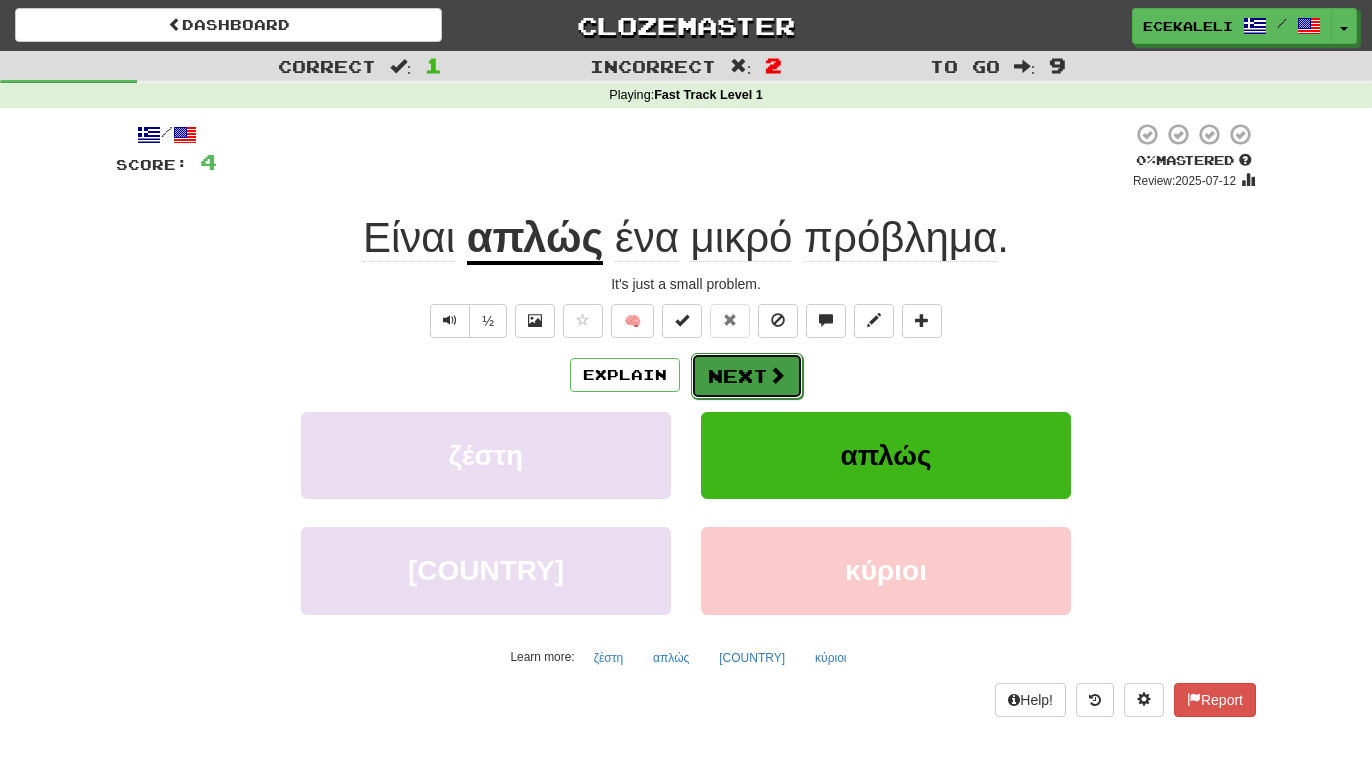 click on "Next" at bounding box center [747, 376] 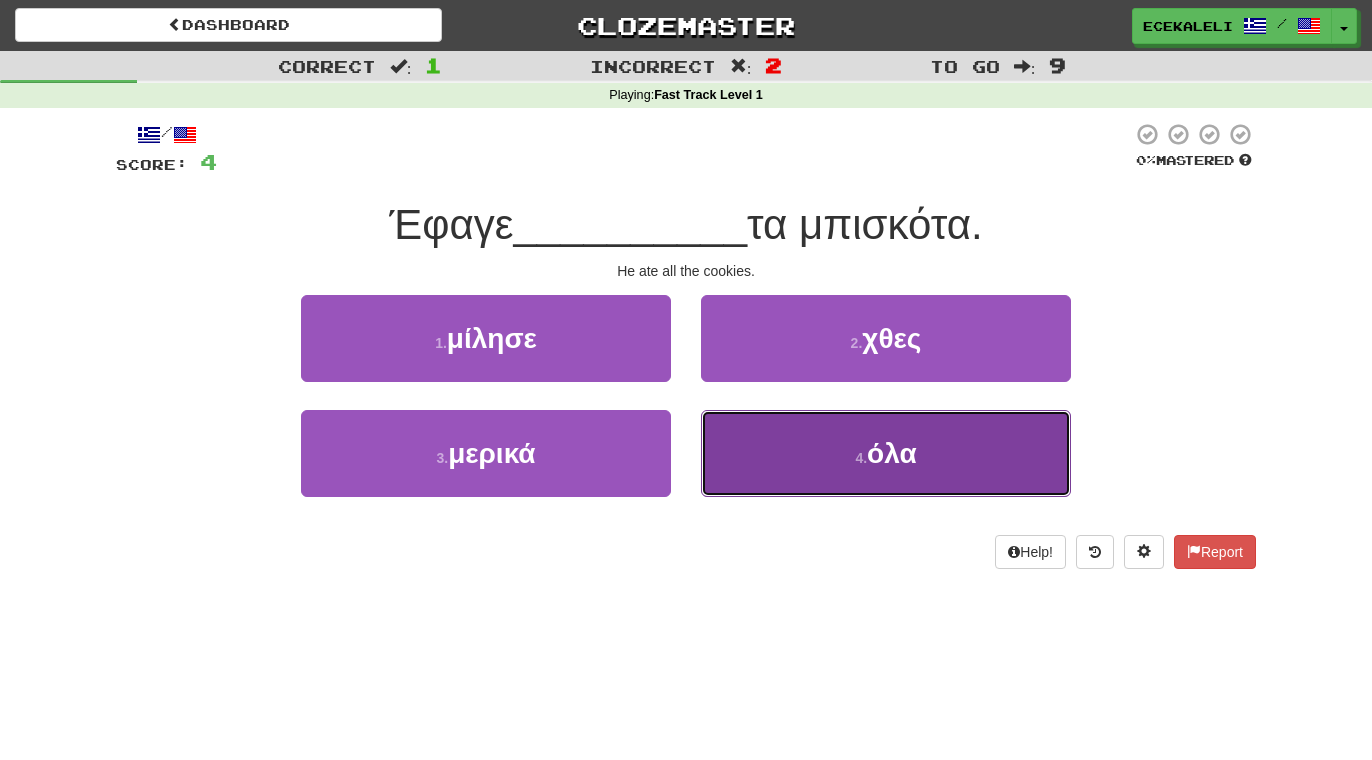 click on "4 .  όλα" at bounding box center [886, 453] 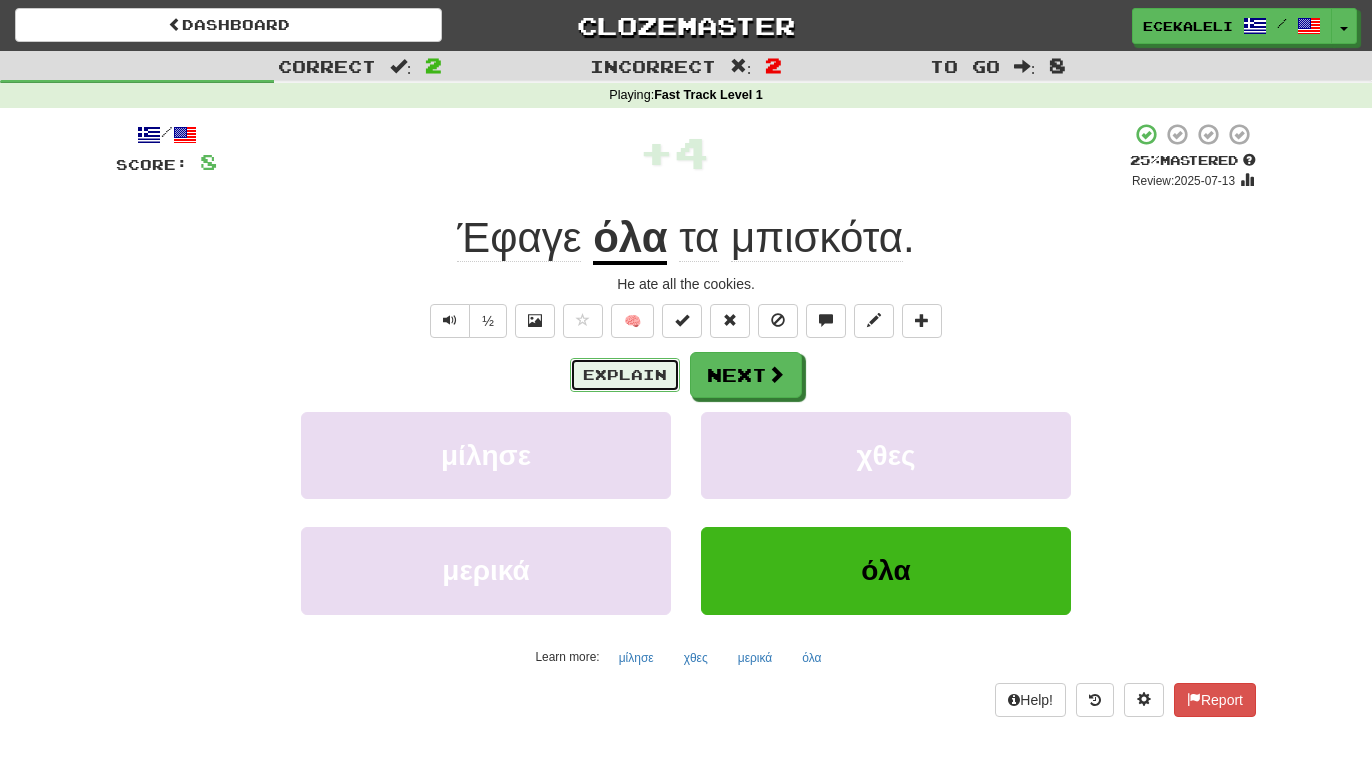 click on "Explain" at bounding box center (625, 375) 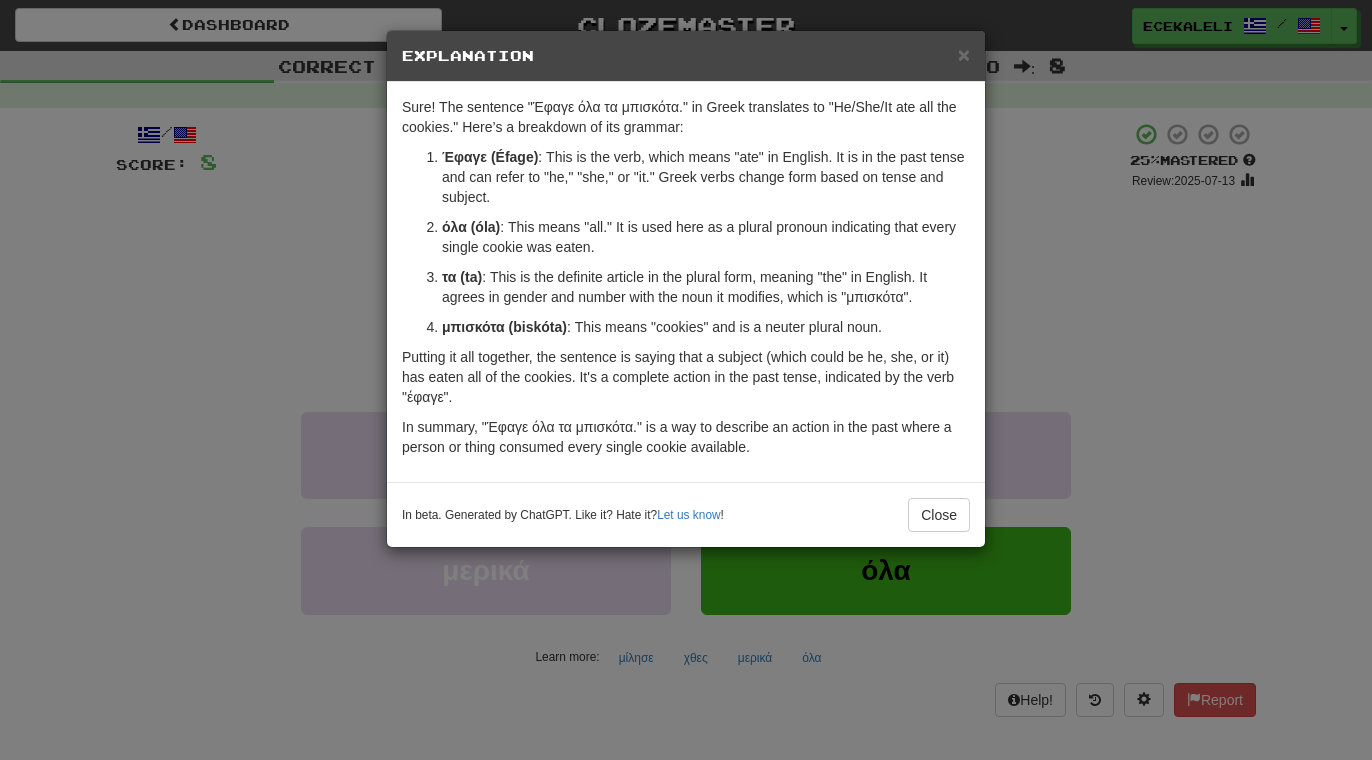 click on "× Explanation Sure! The sentence "Έφαγε όλα τα μπισκότα." in Greek translates to "He/She/It ate all the cookies." Here’s a breakdown of its grammar:
Έφαγε (Éfage) : This is the verb, which means "ate" in English. It is in the past tense and can refer to "he," "she," or "it." Greek verbs change form based on tense and subject.
όλα (óla) : This means "all." It is used here as a plural pronoun indicating that every single cookie was eaten.
τα (ta) : This is the definite article in the plural form, meaning "the" in English. It agrees in gender and number with the noun it modifies, which is "μπισκότα".
μπισκότα (biskóta) : This means "cookies" and is a neuter plural noun.
Putting it all together, the sentence is saying that a subject (which could be he, she, or it) has eaten all of the cookies. It's a complete action in the past tense, indicated by the verb "έφαγε".
In beta. Generated by ChatGPT. Like it? Hate it?  Let us know !" at bounding box center [686, 380] 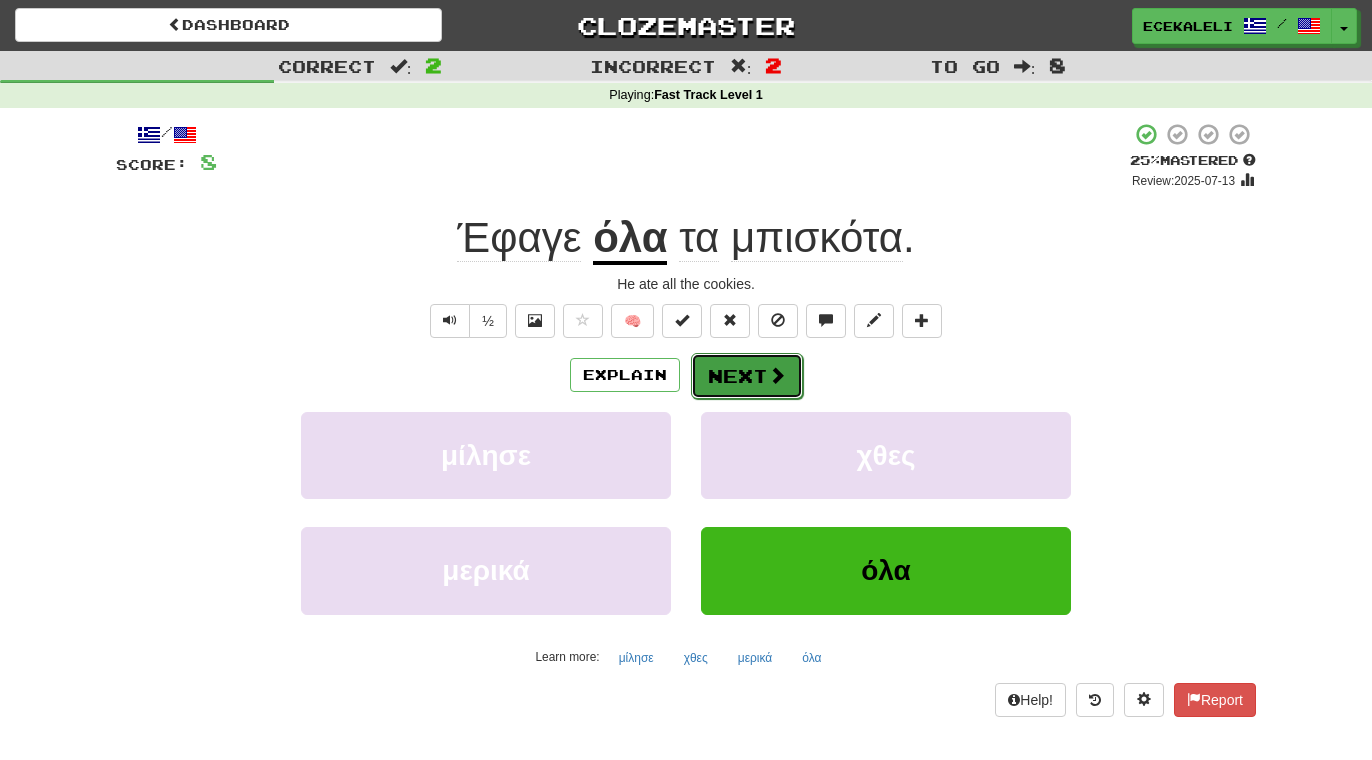 click on "Next" at bounding box center (747, 376) 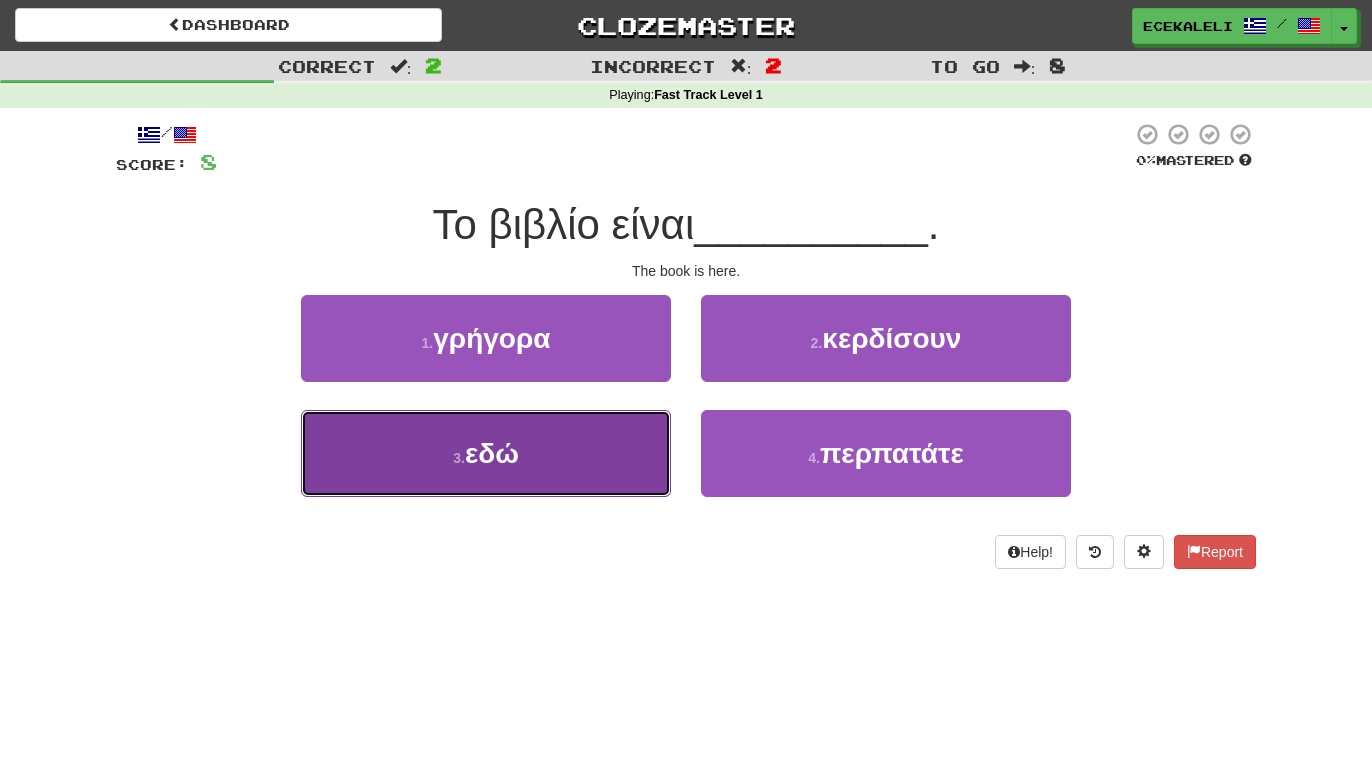 click on "3 .  εδώ" at bounding box center (486, 453) 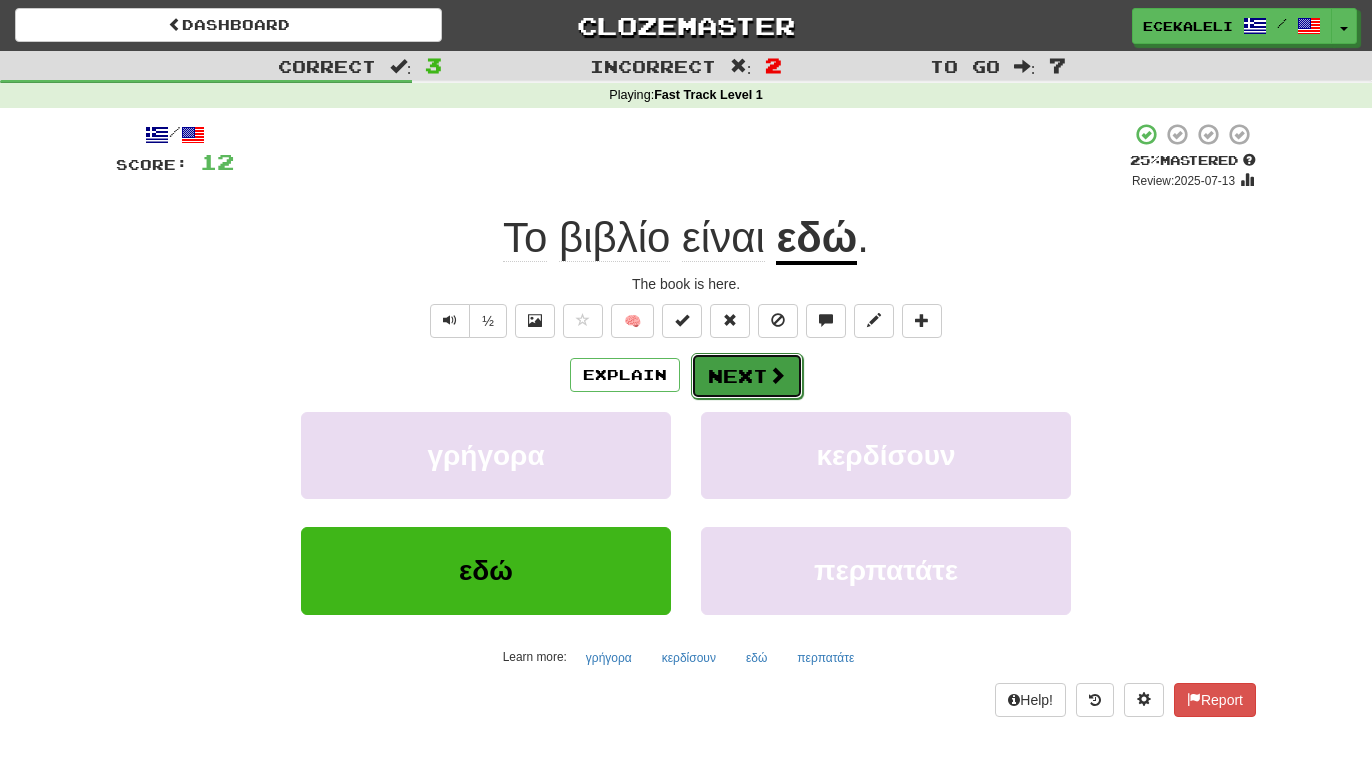 click on "Next" at bounding box center [747, 376] 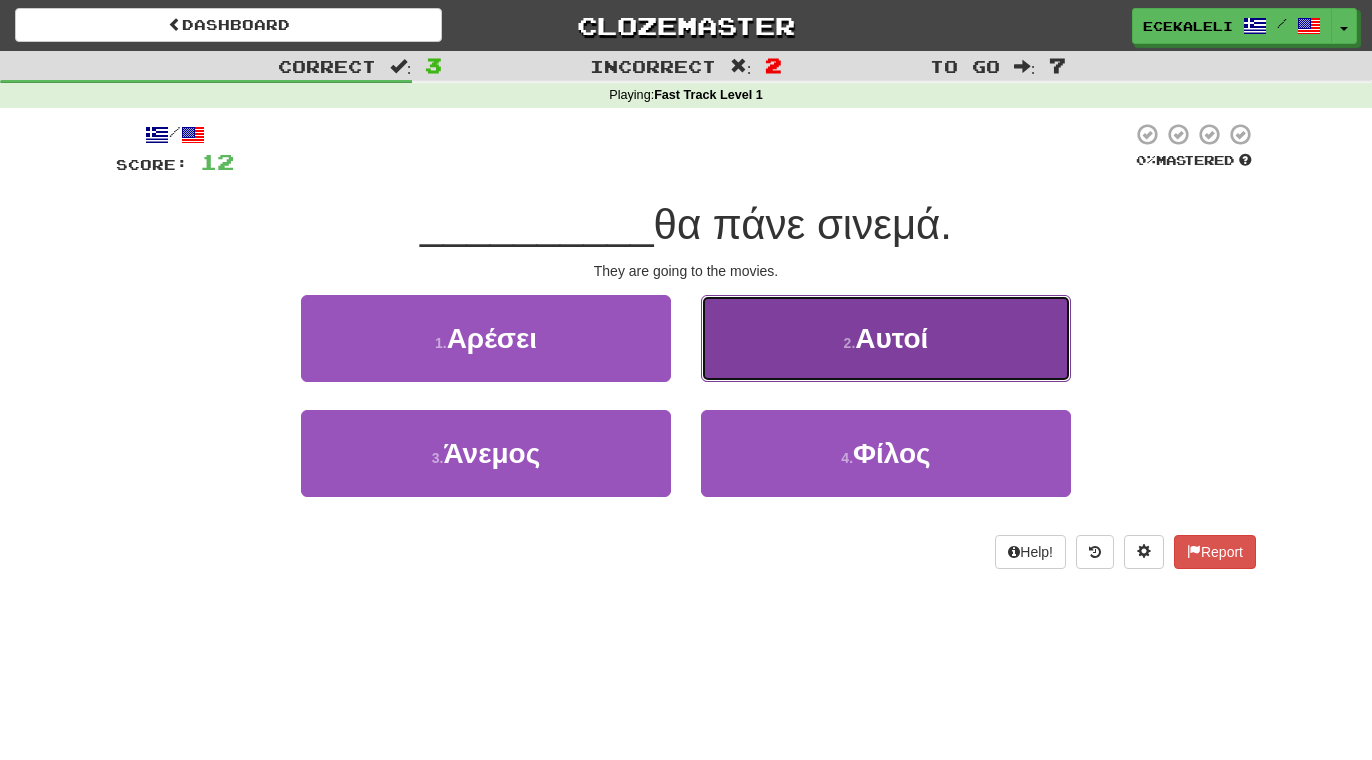 click on "Αυτοί" at bounding box center (891, 338) 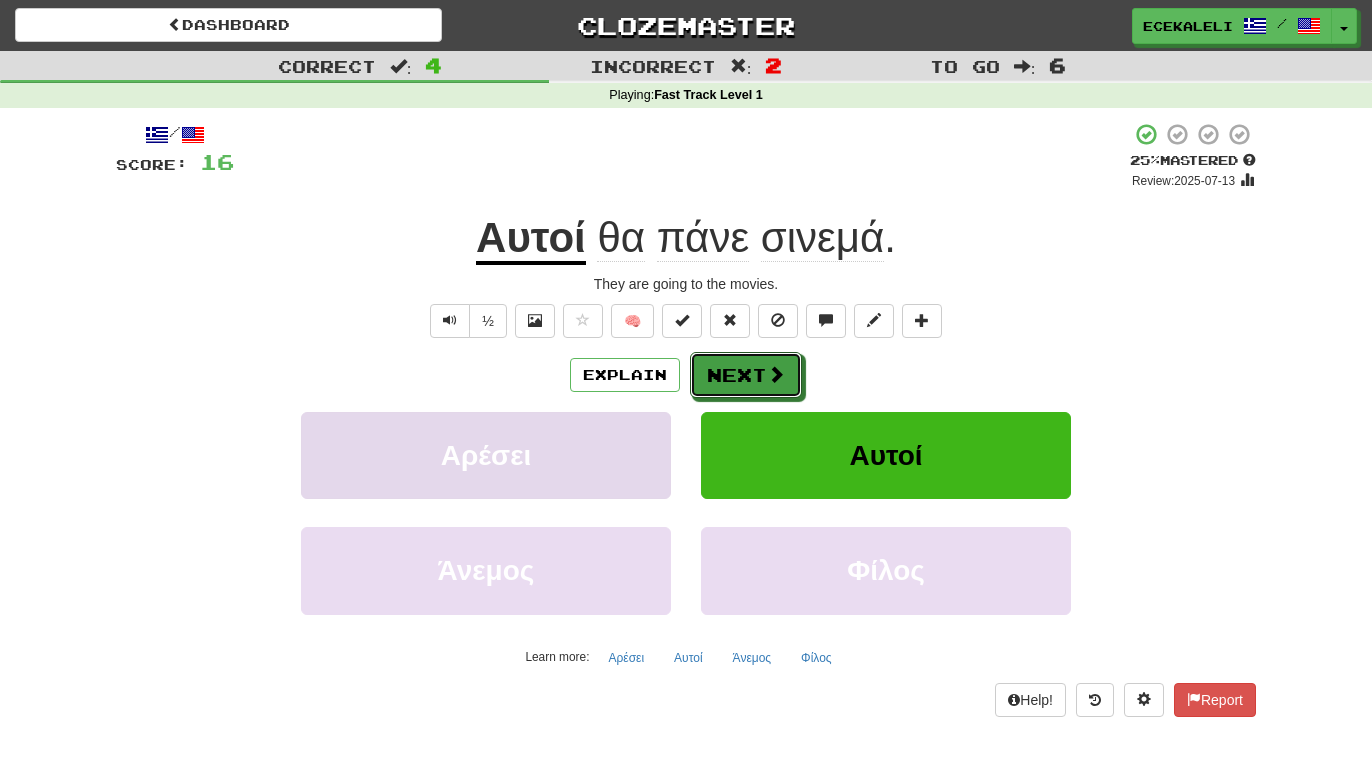 drag, startPoint x: 742, startPoint y: 373, endPoint x: 473, endPoint y: 452, distance: 280.36047 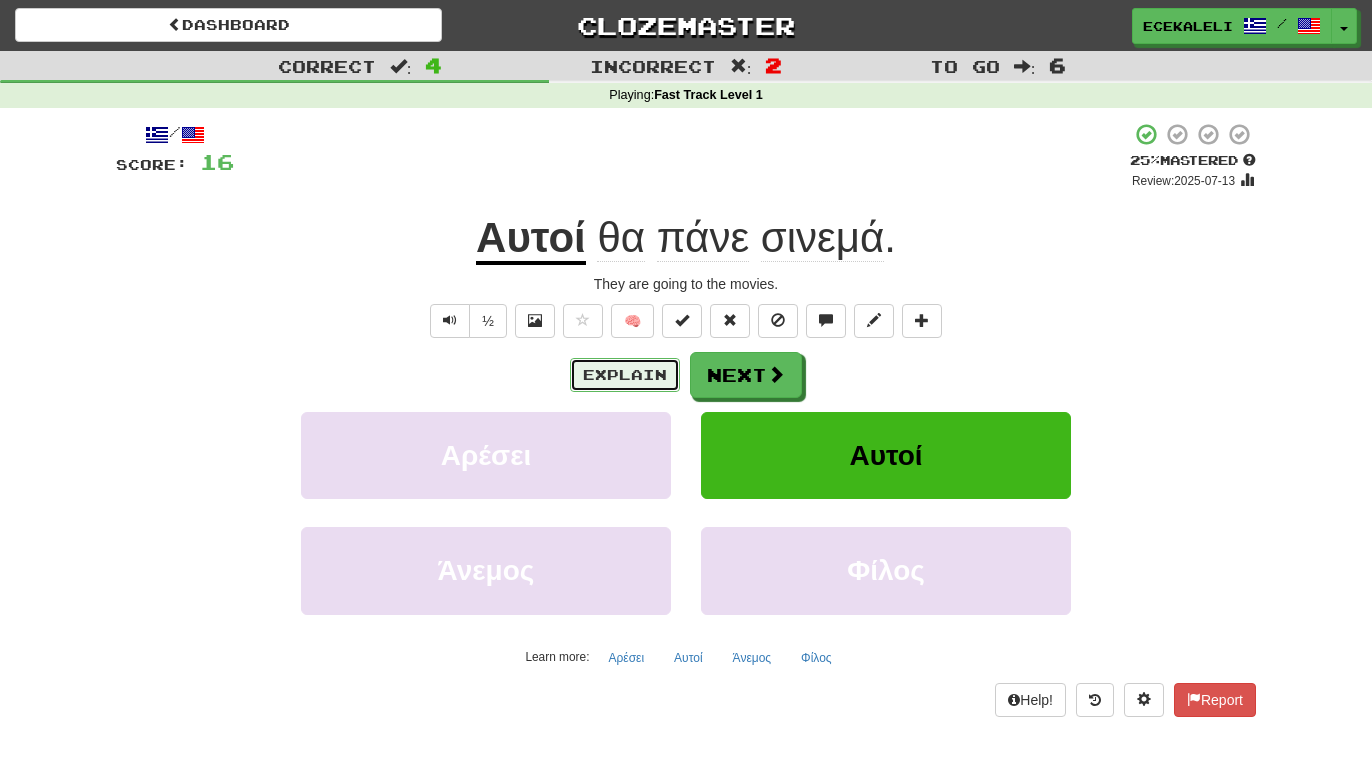 click on "Explain" at bounding box center [625, 375] 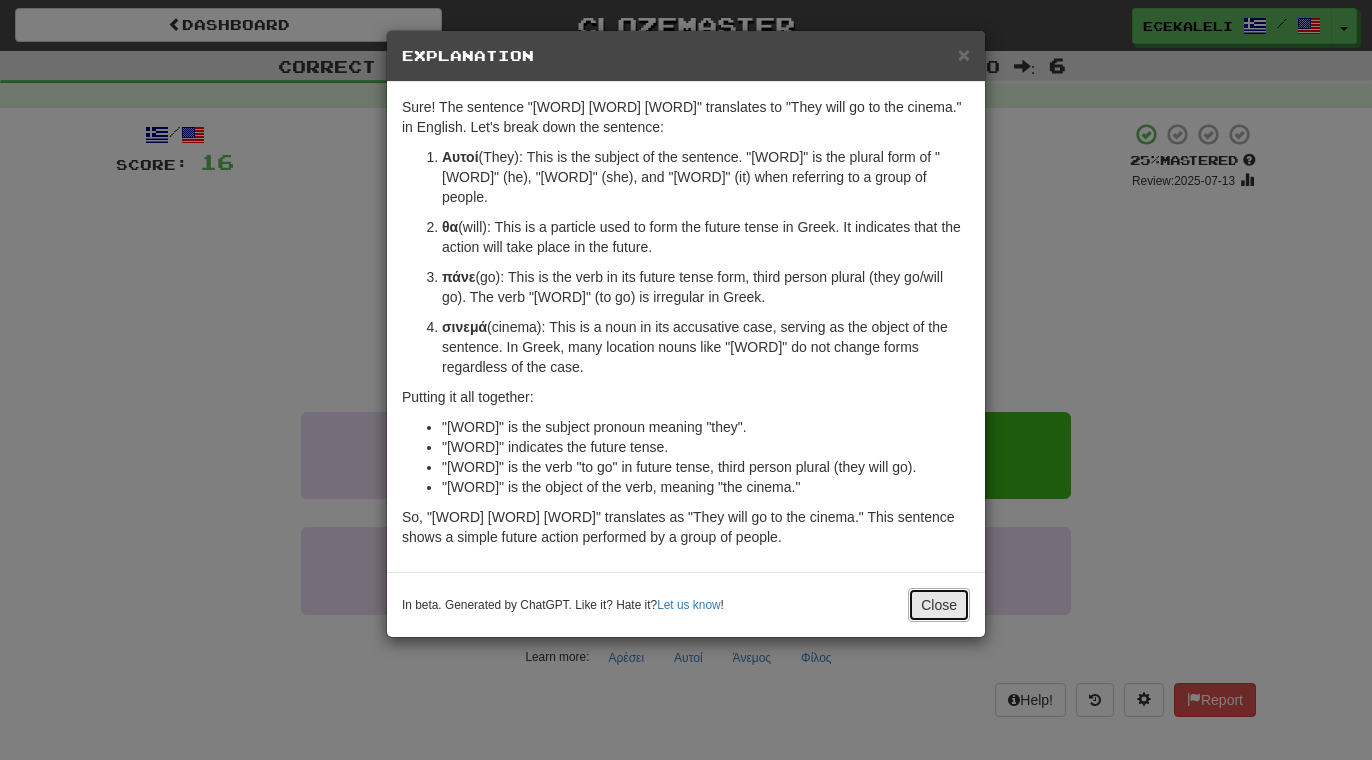 click on "Close" at bounding box center [939, 605] 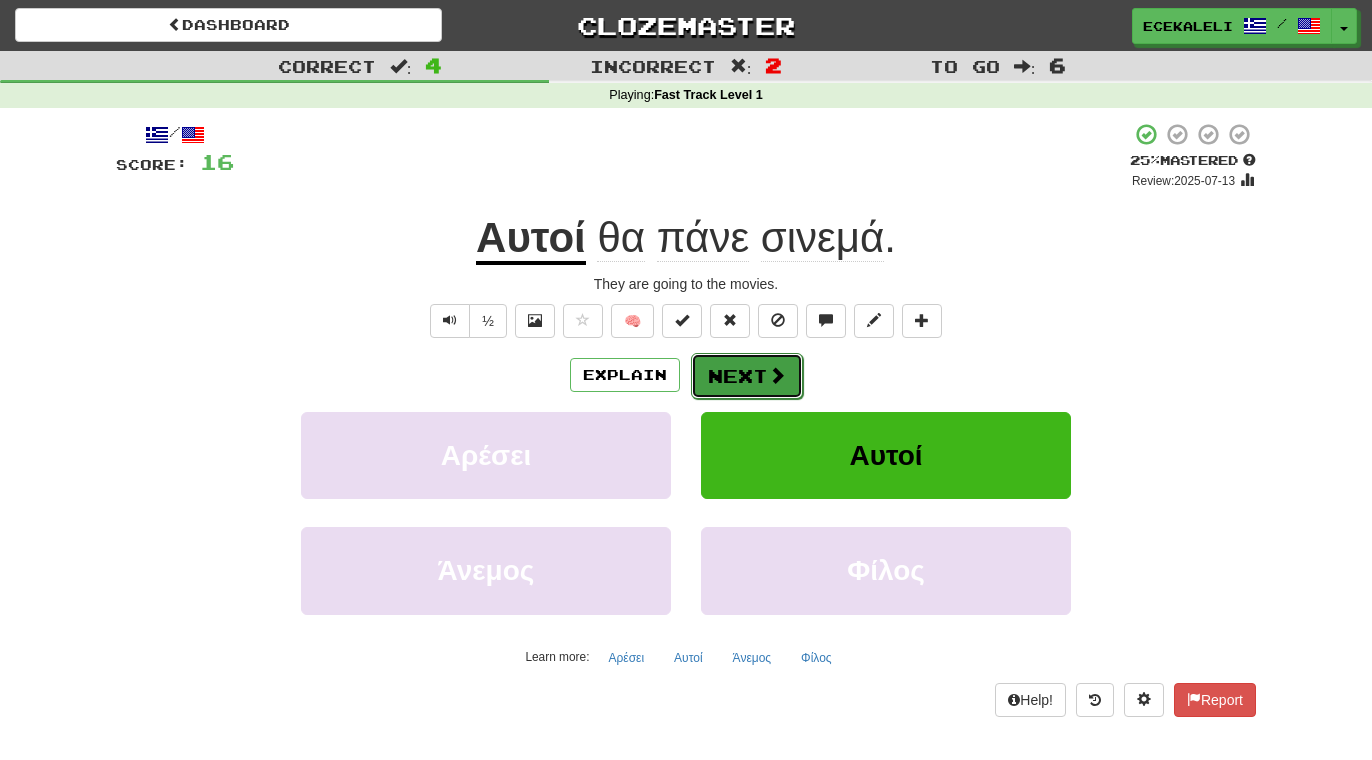 click on "Next" at bounding box center (747, 376) 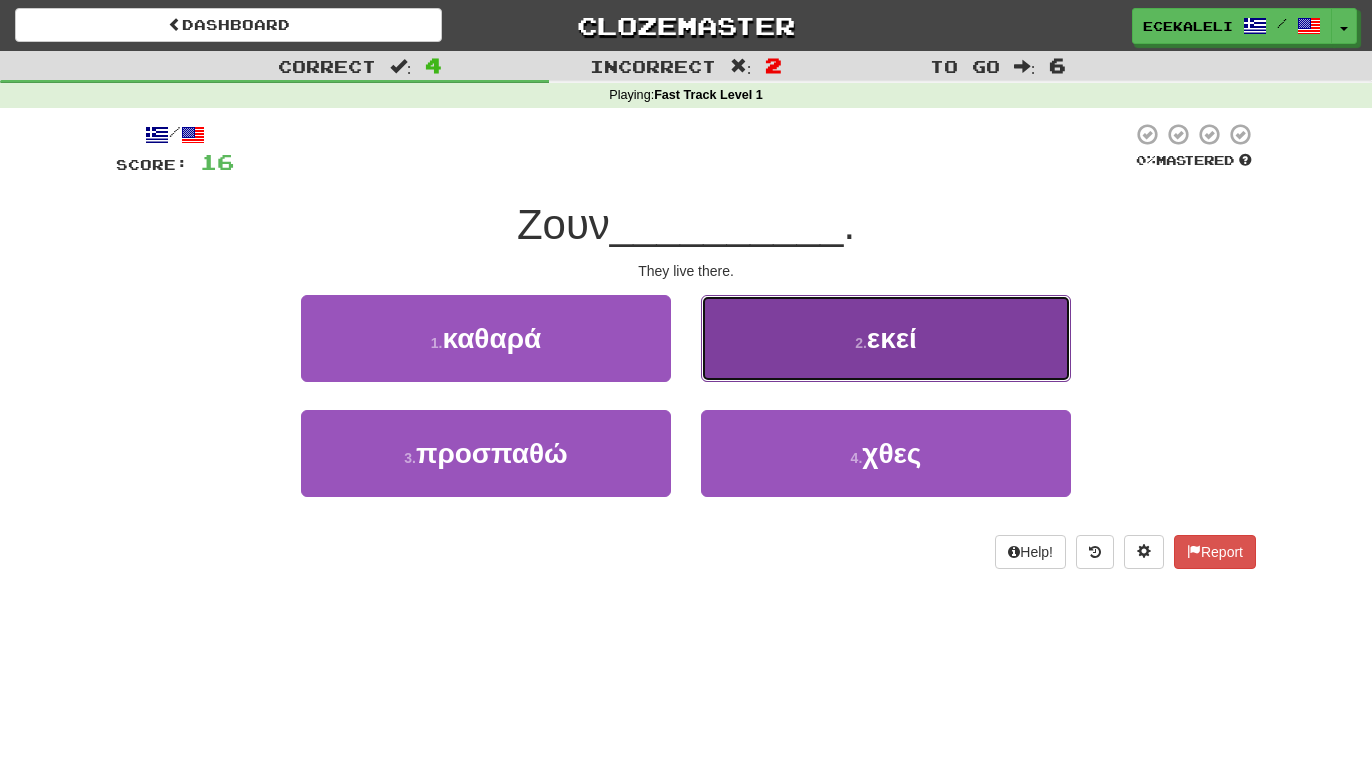 click on "2 .  εκεί" at bounding box center (886, 338) 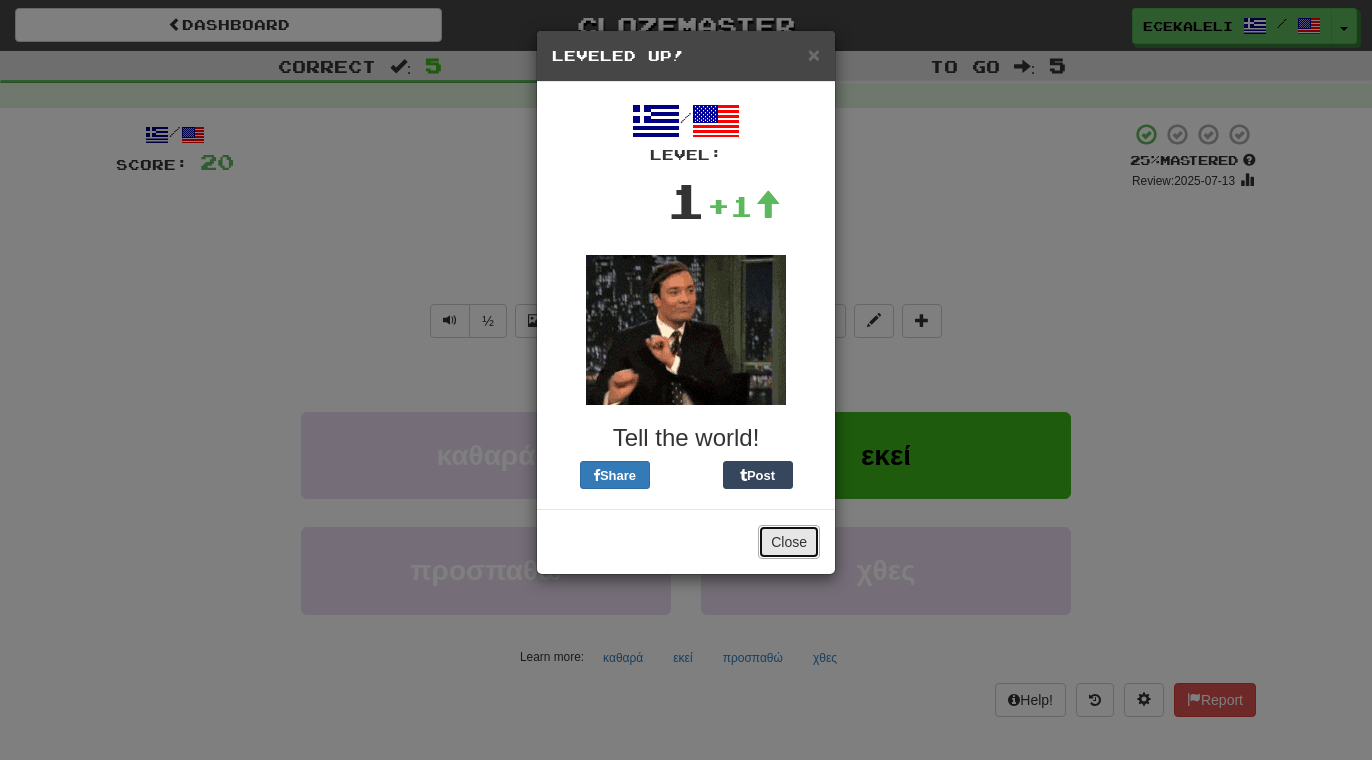 click on "Close" at bounding box center [789, 542] 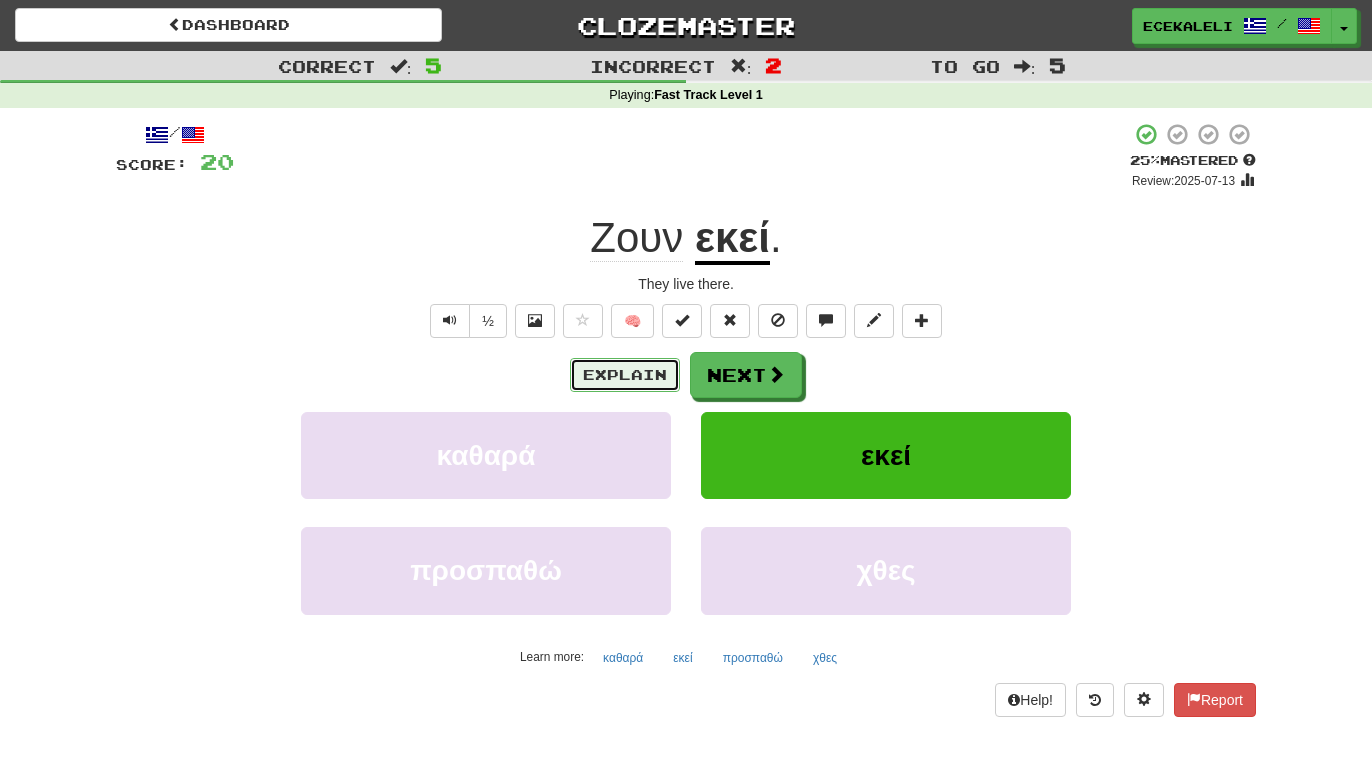 click on "Explain" at bounding box center [625, 375] 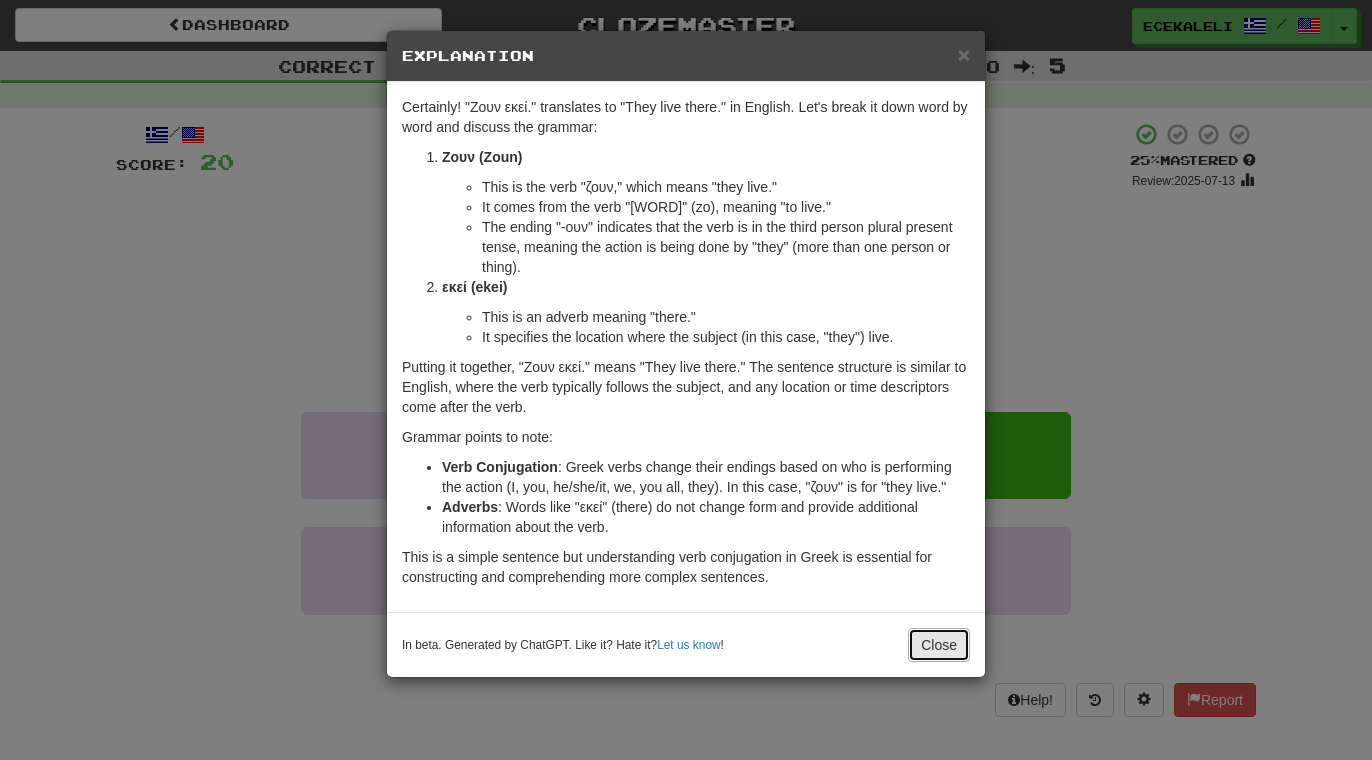 click on "Close" at bounding box center [939, 645] 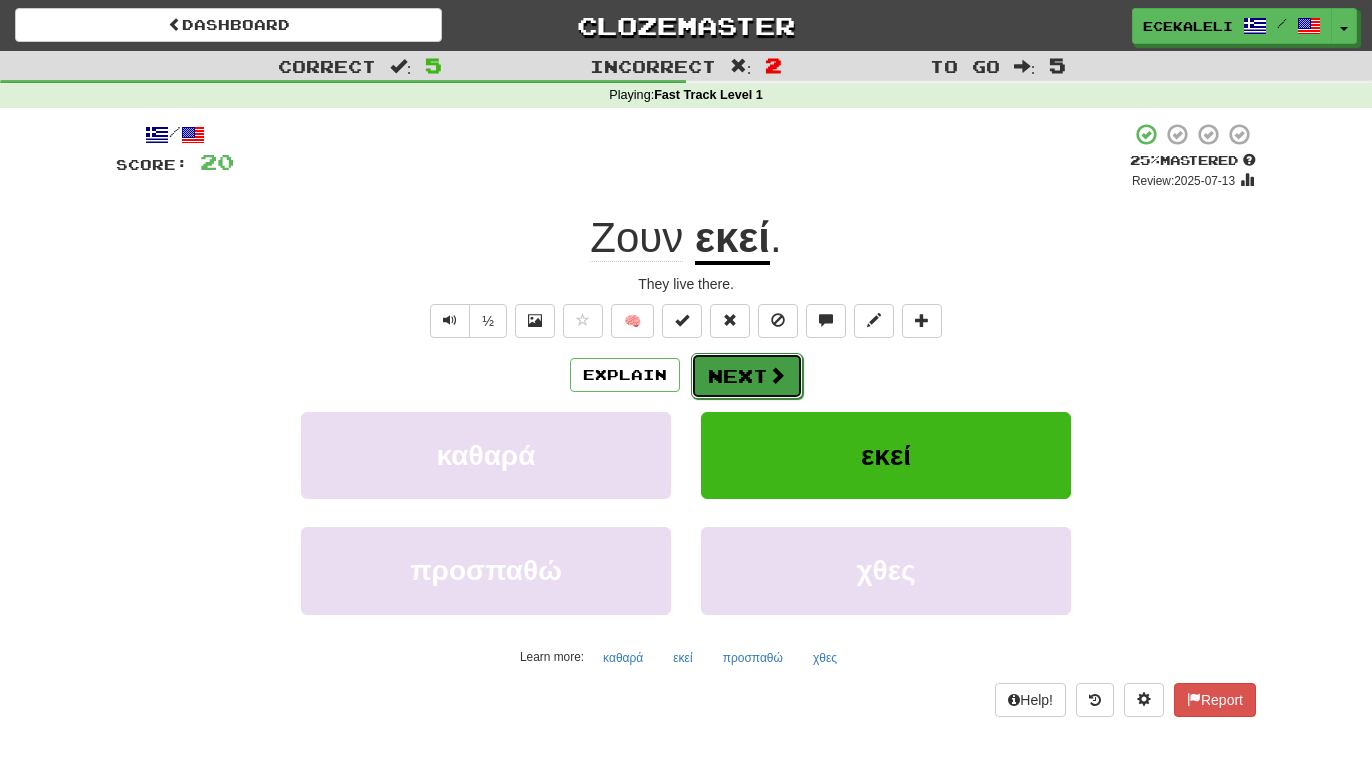 click on "Next" at bounding box center (747, 376) 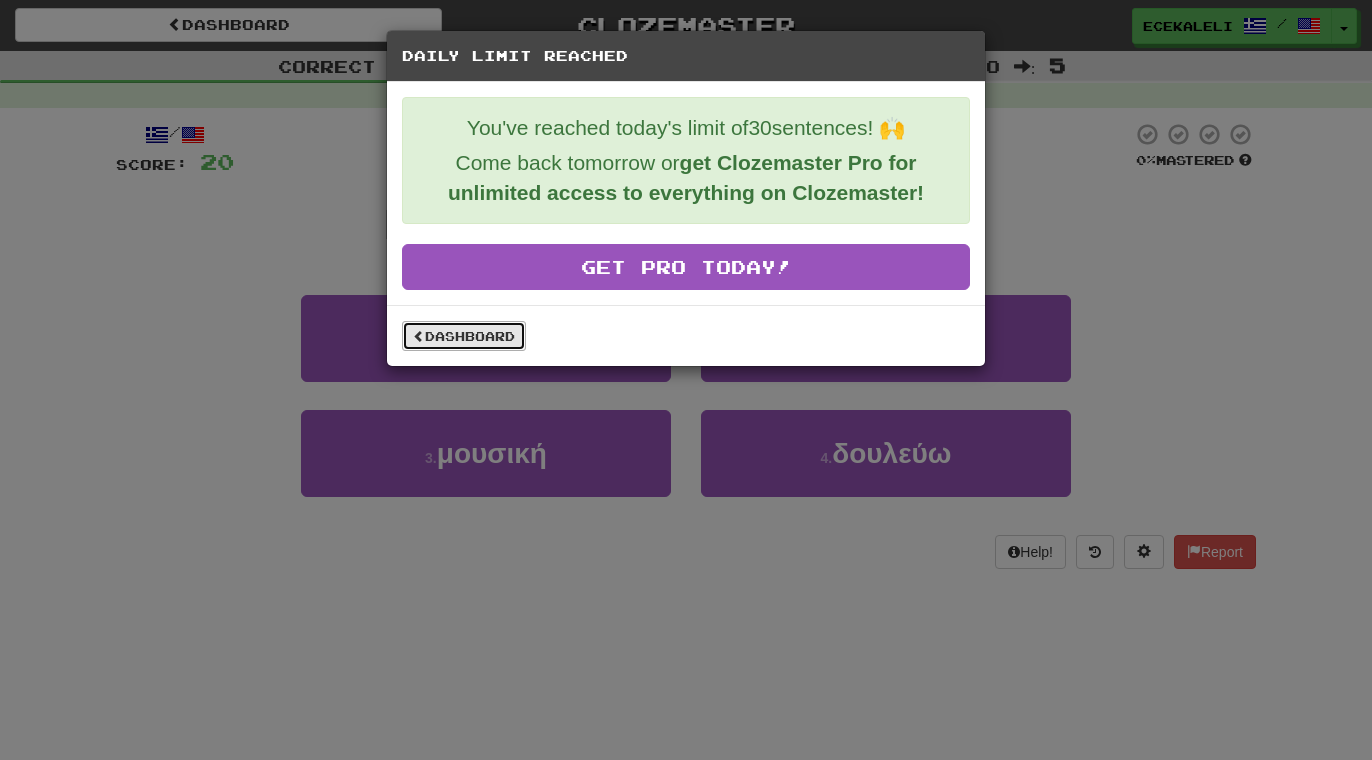 click on "Dashboard" at bounding box center (464, 336) 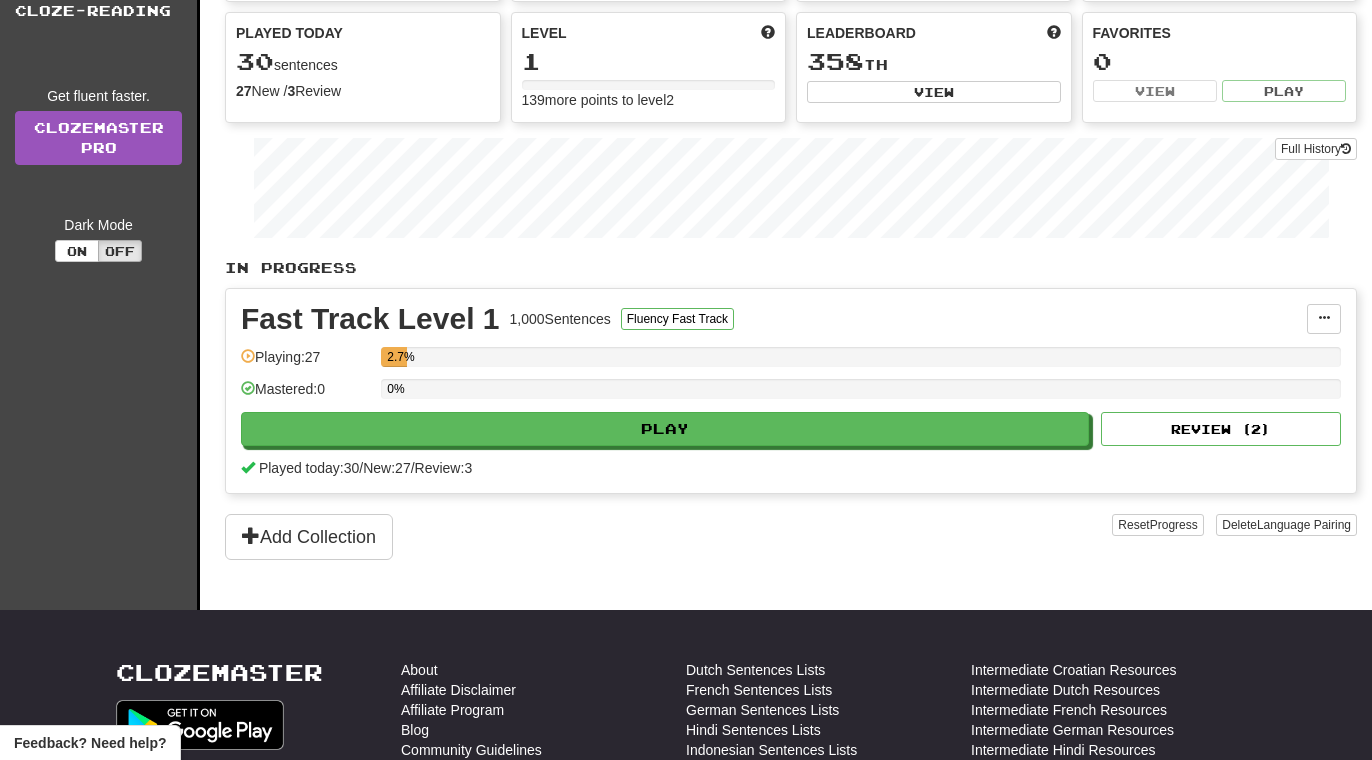 scroll, scrollTop: 0, scrollLeft: 0, axis: both 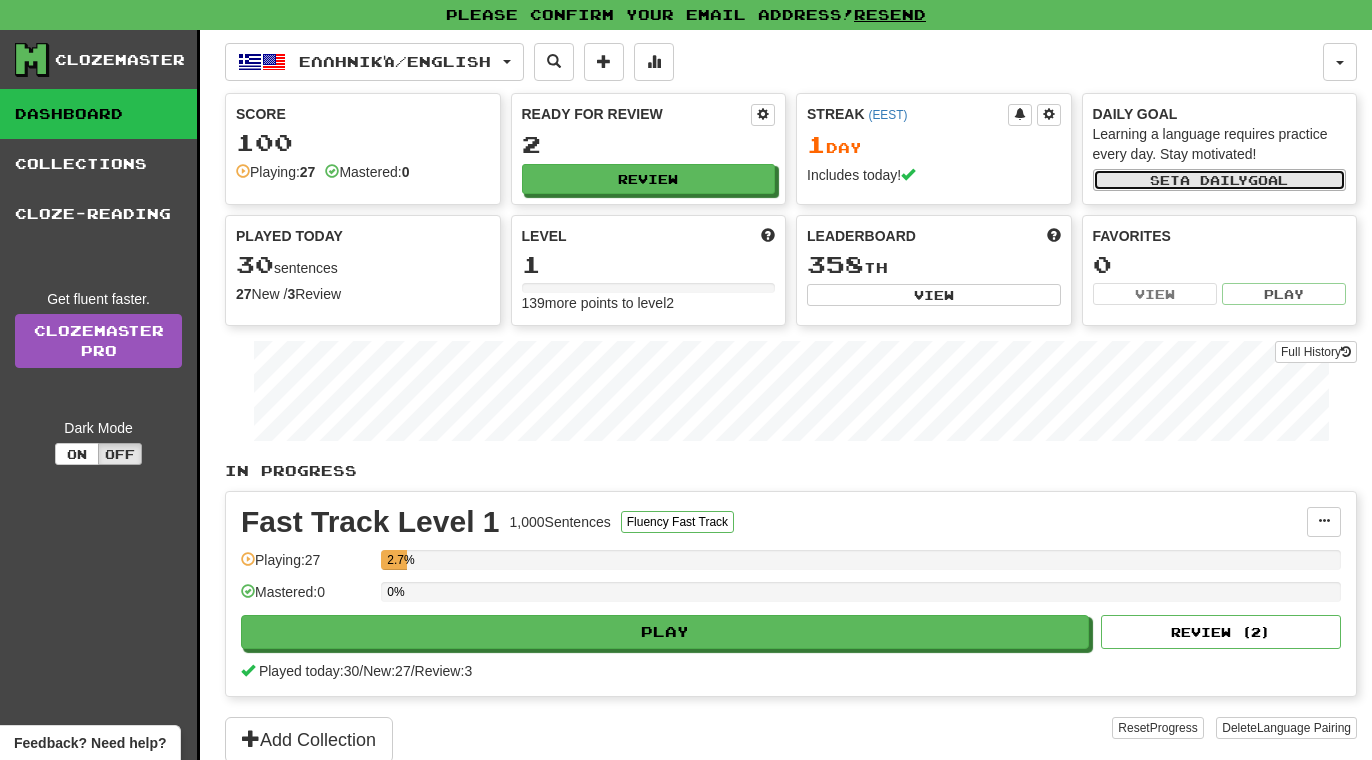 click on "a daily" at bounding box center [1214, 180] 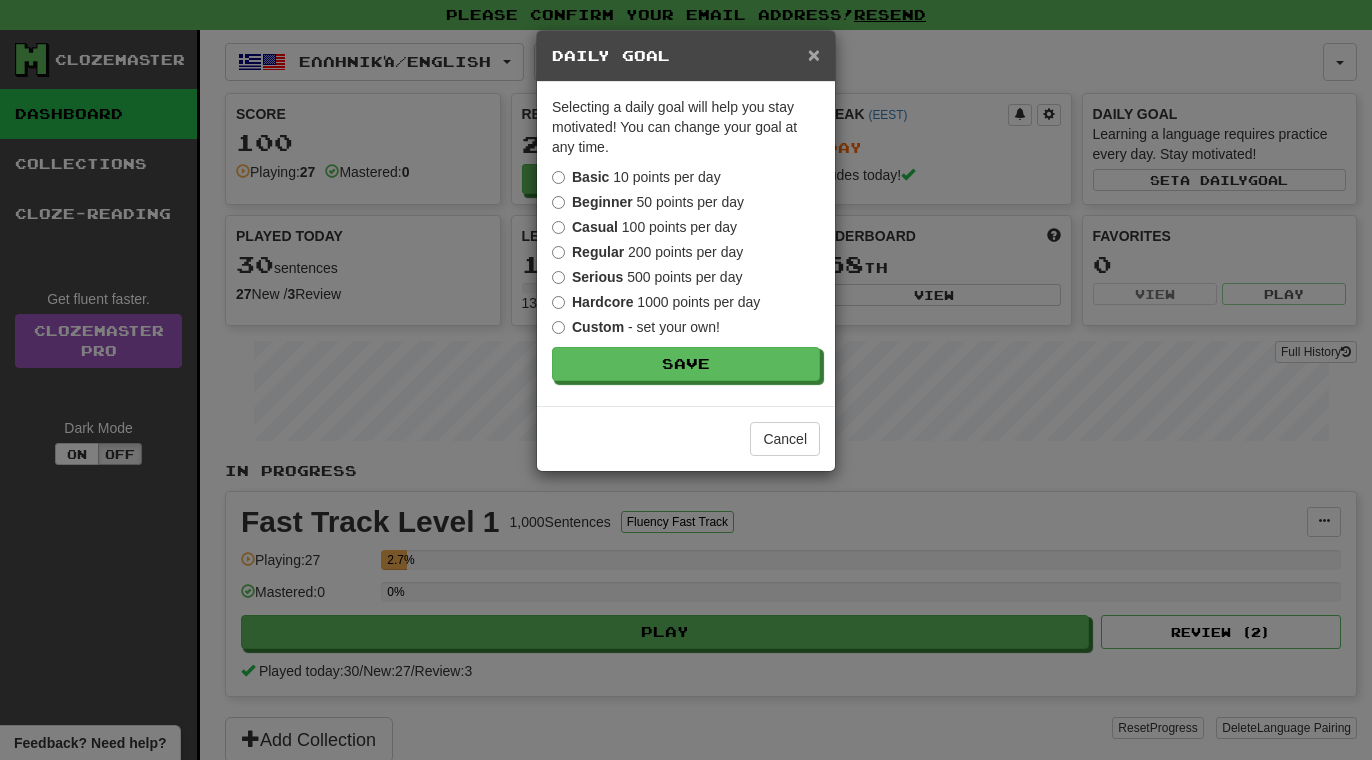click on "×" at bounding box center (814, 54) 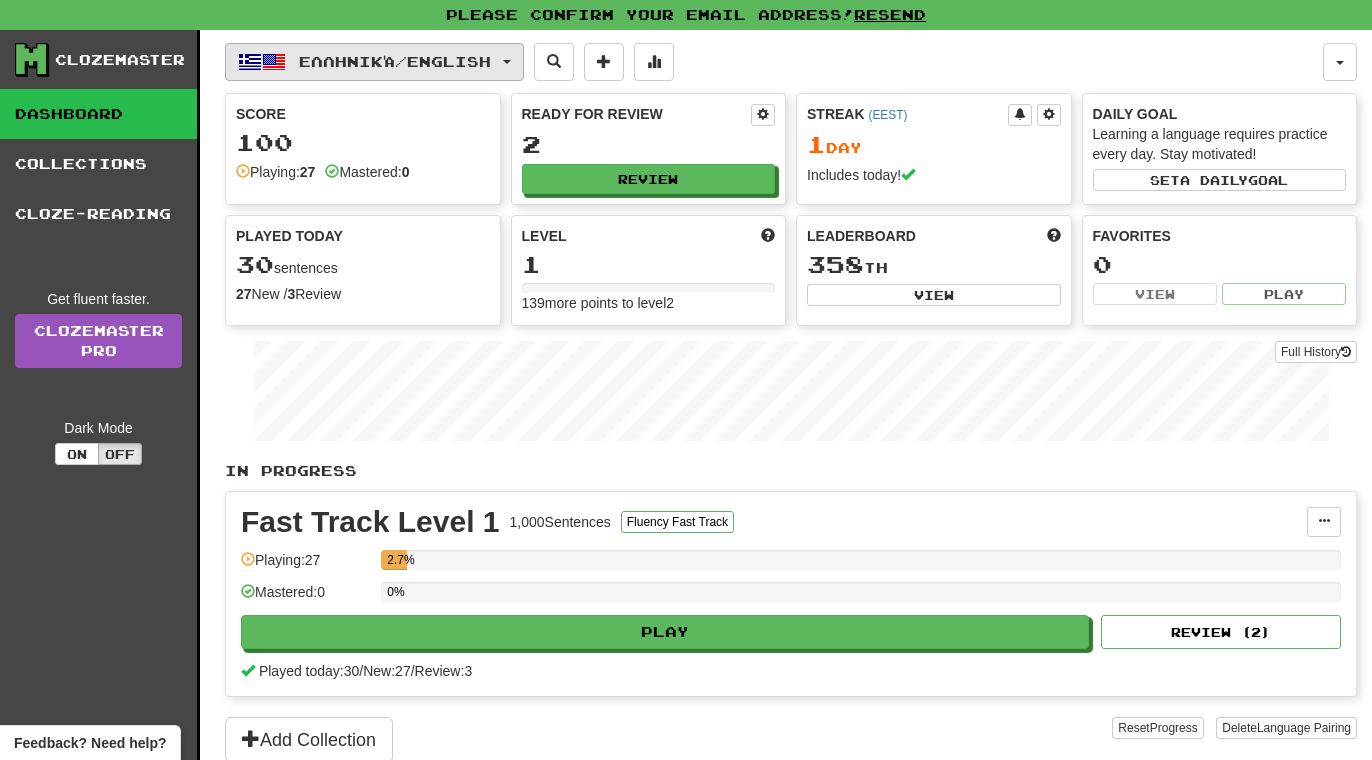 click on "Ελληνικά  /  English" at bounding box center [374, 62] 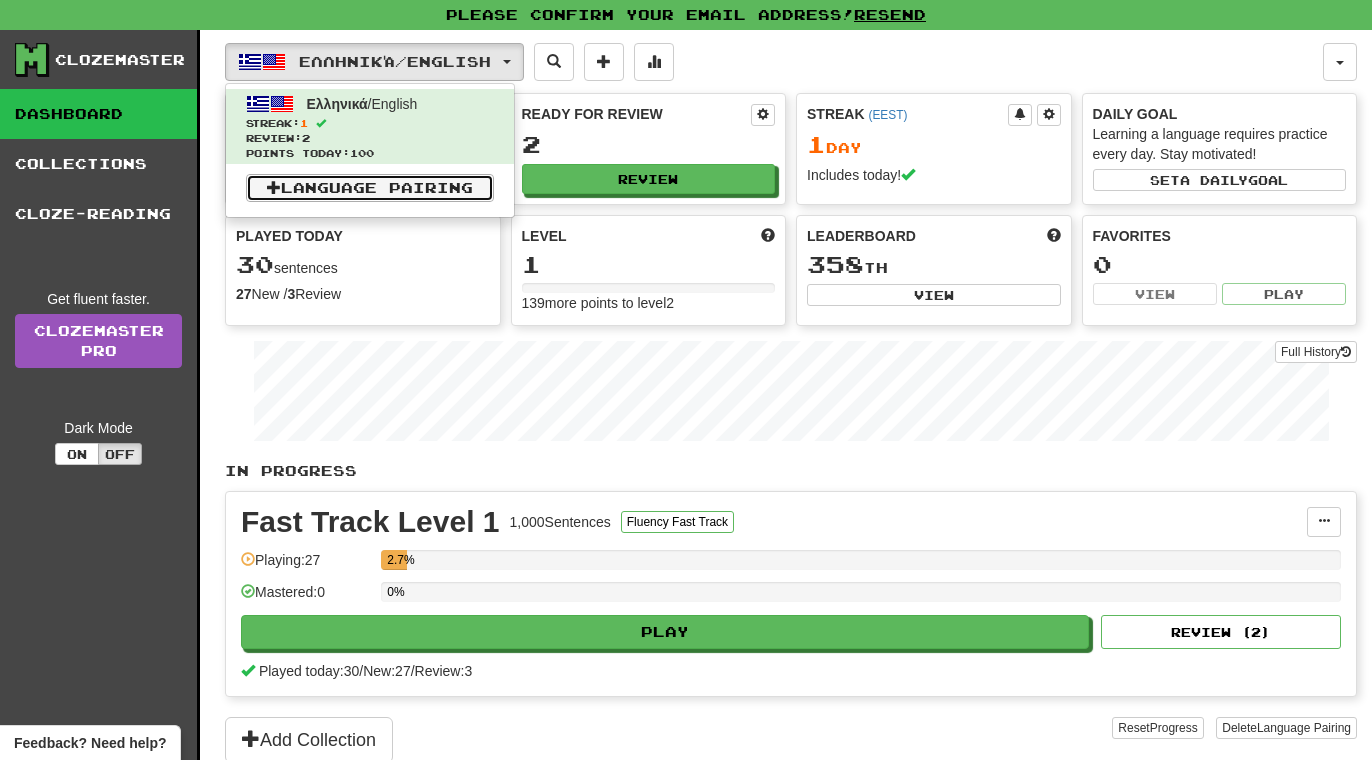 click on "Language Pairing" at bounding box center [370, 188] 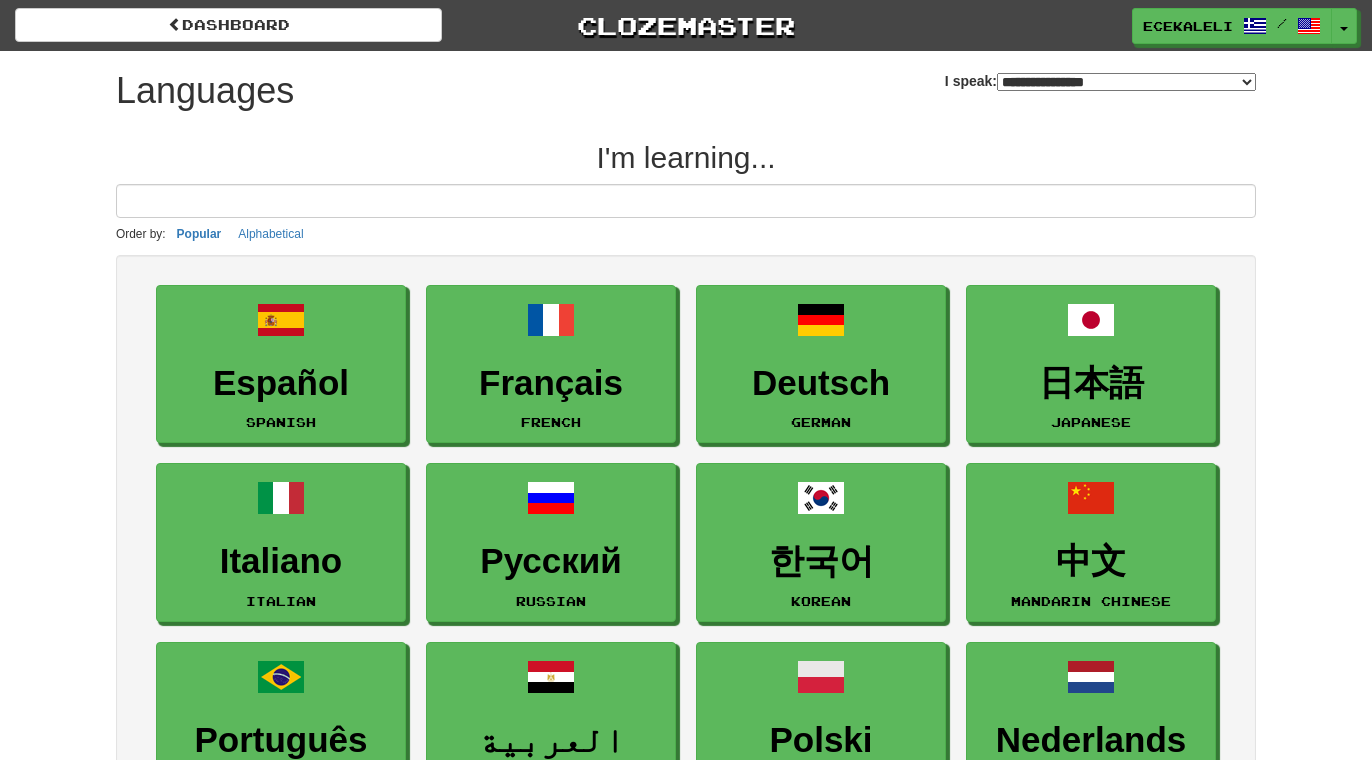 select on "*******" 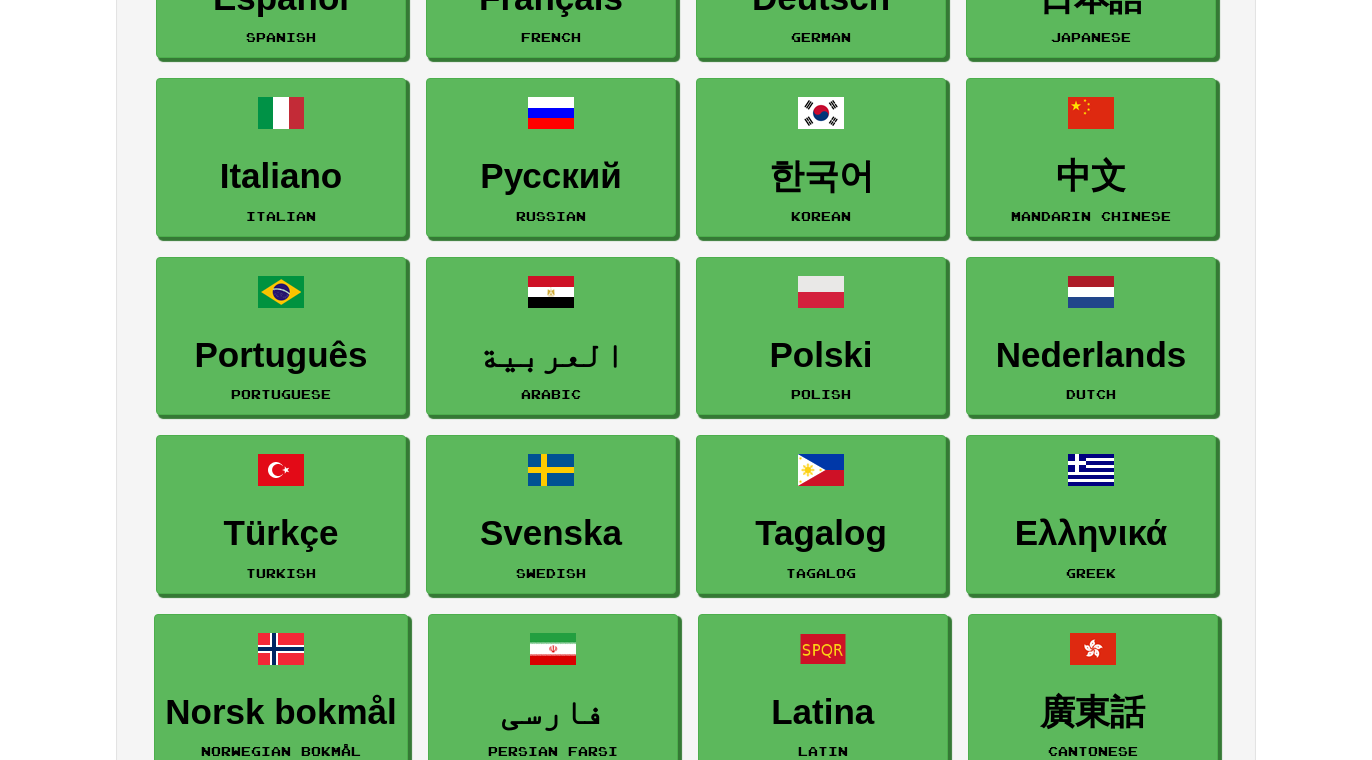 scroll, scrollTop: 495, scrollLeft: 0, axis: vertical 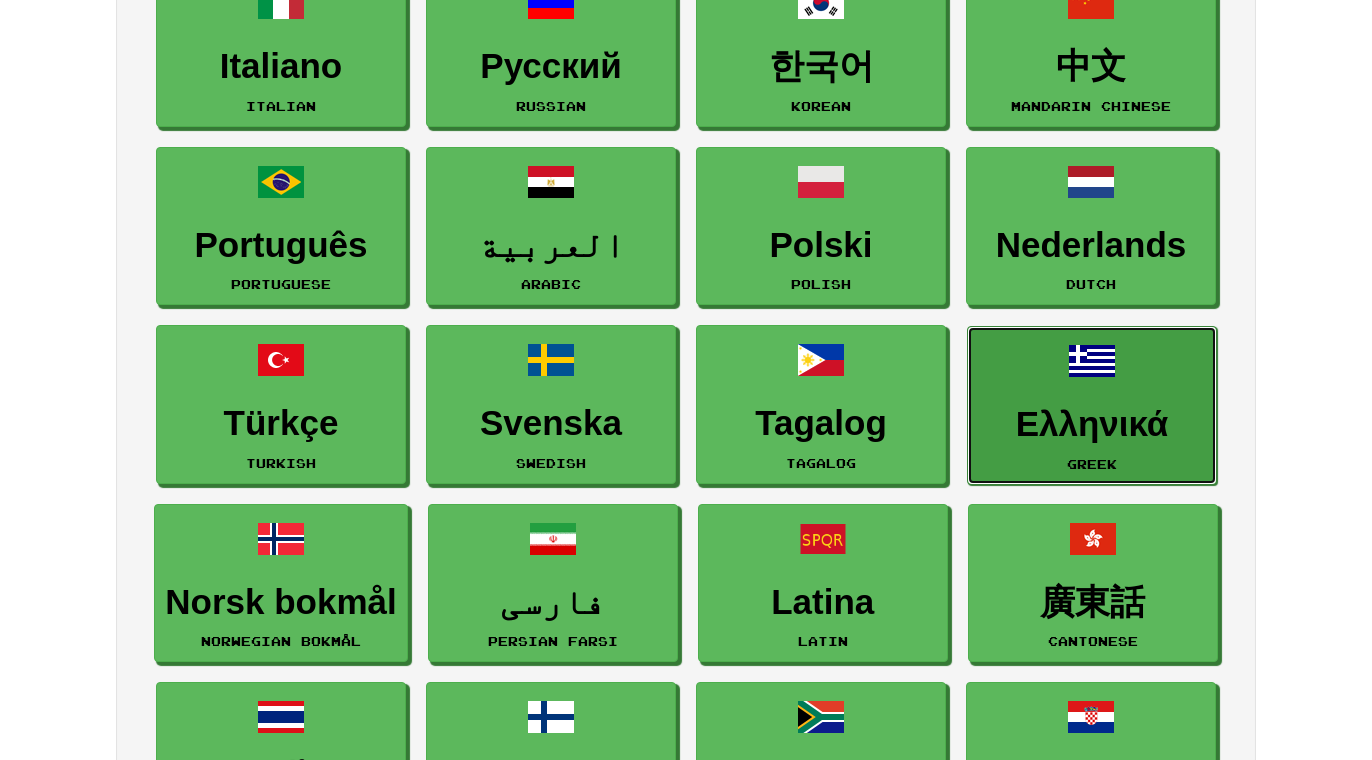 click on "Ελληνικά" at bounding box center (1092, 424) 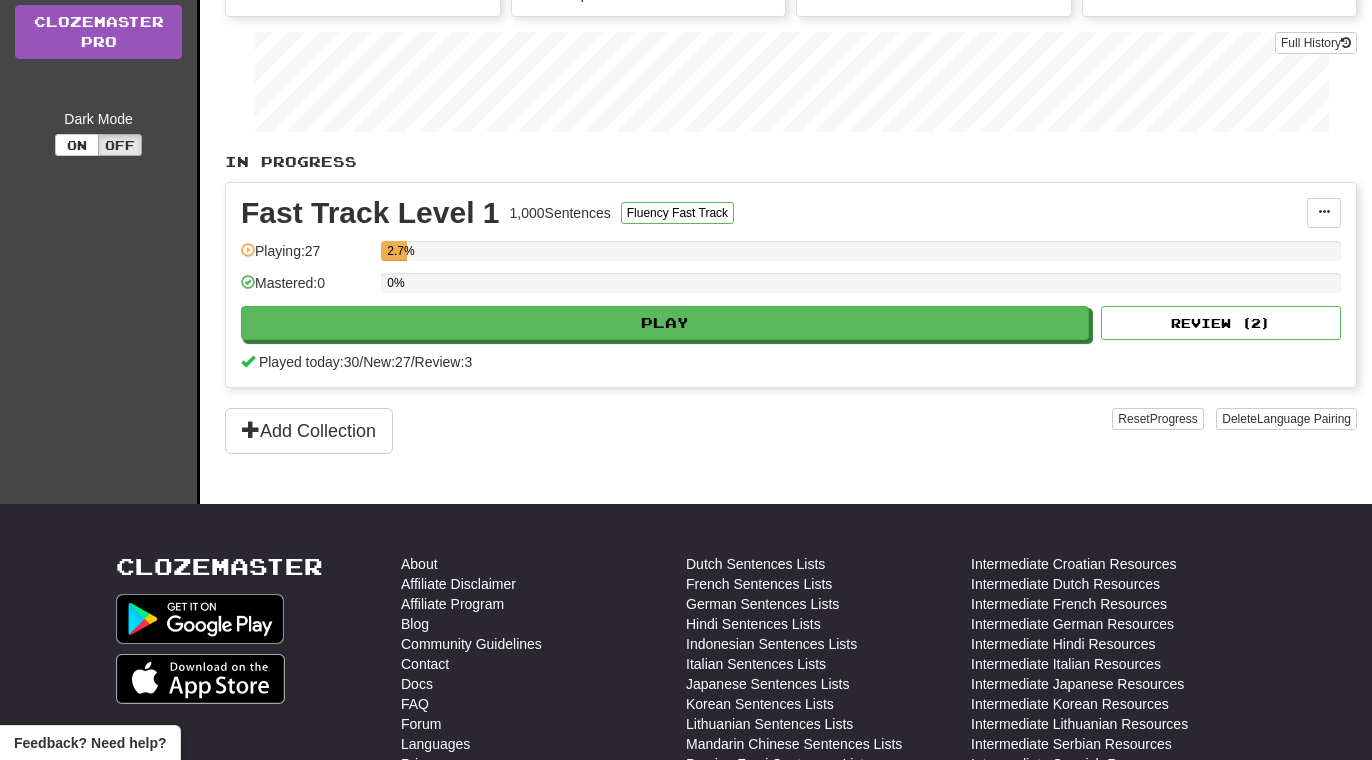 scroll, scrollTop: 324, scrollLeft: 0, axis: vertical 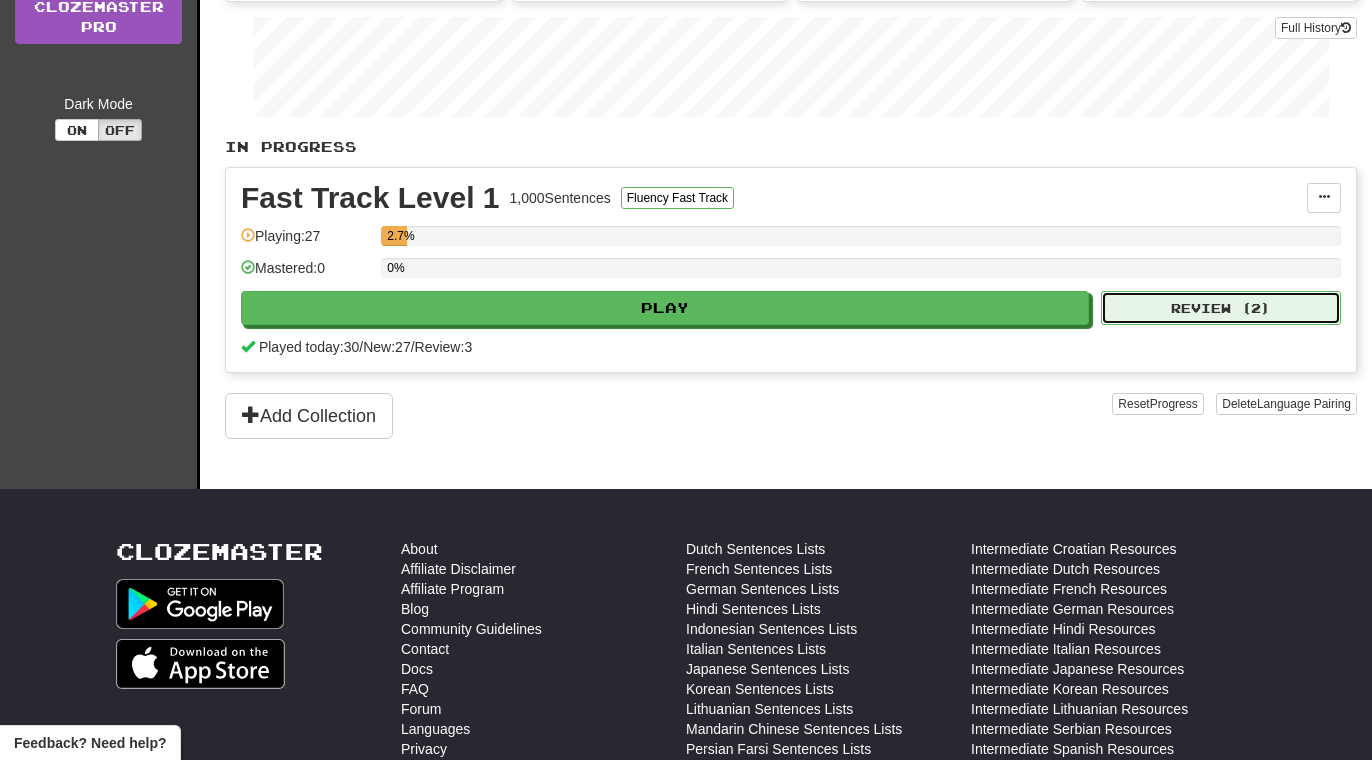 click on "Review ( 2 )" at bounding box center (1221, 308) 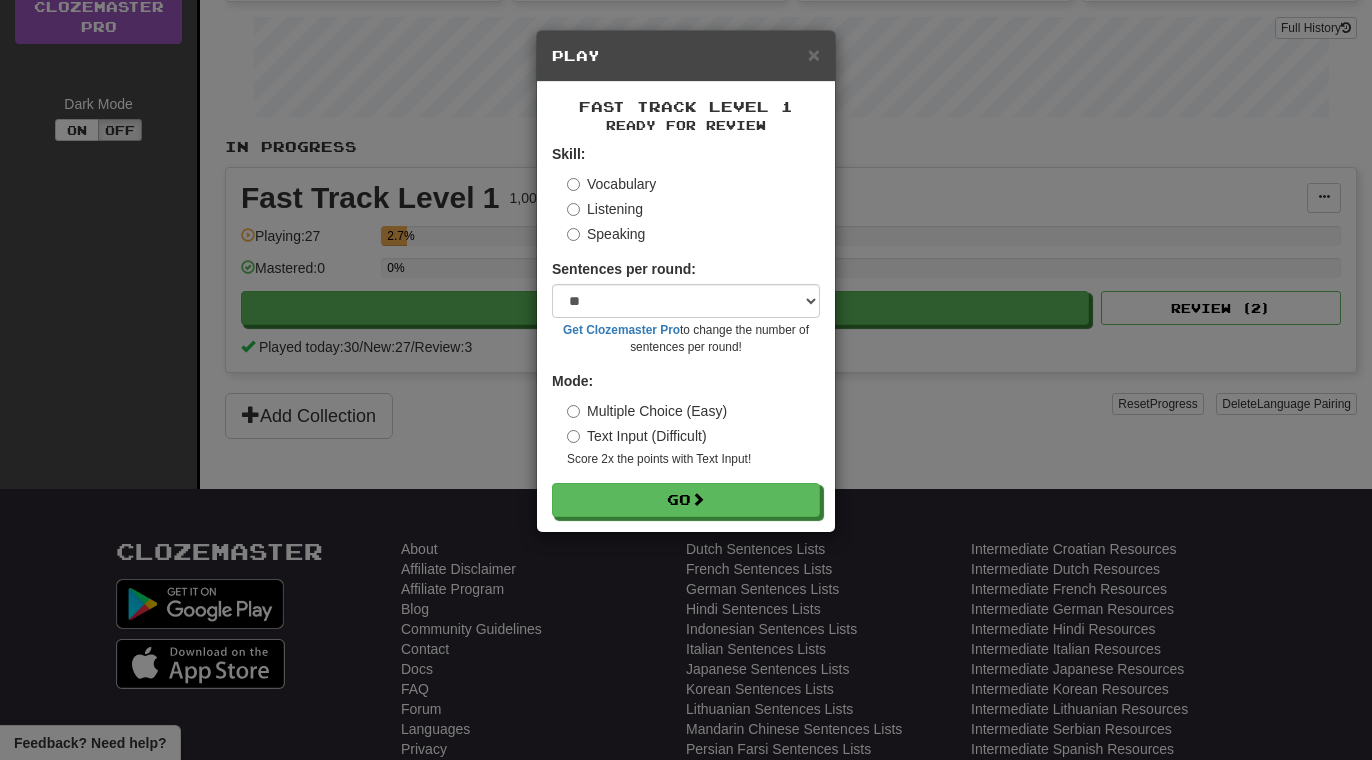 click on "Listening" at bounding box center (605, 209) 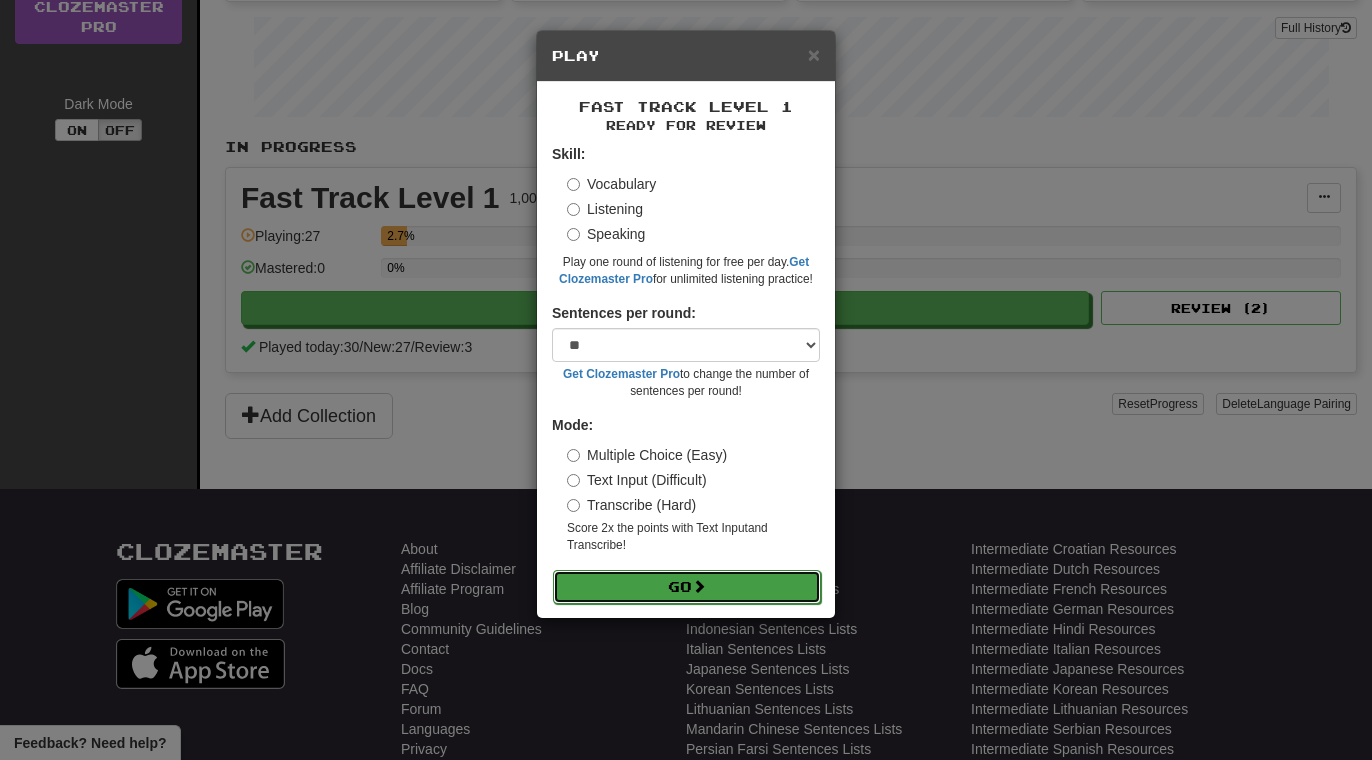 click on "Go" at bounding box center (687, 587) 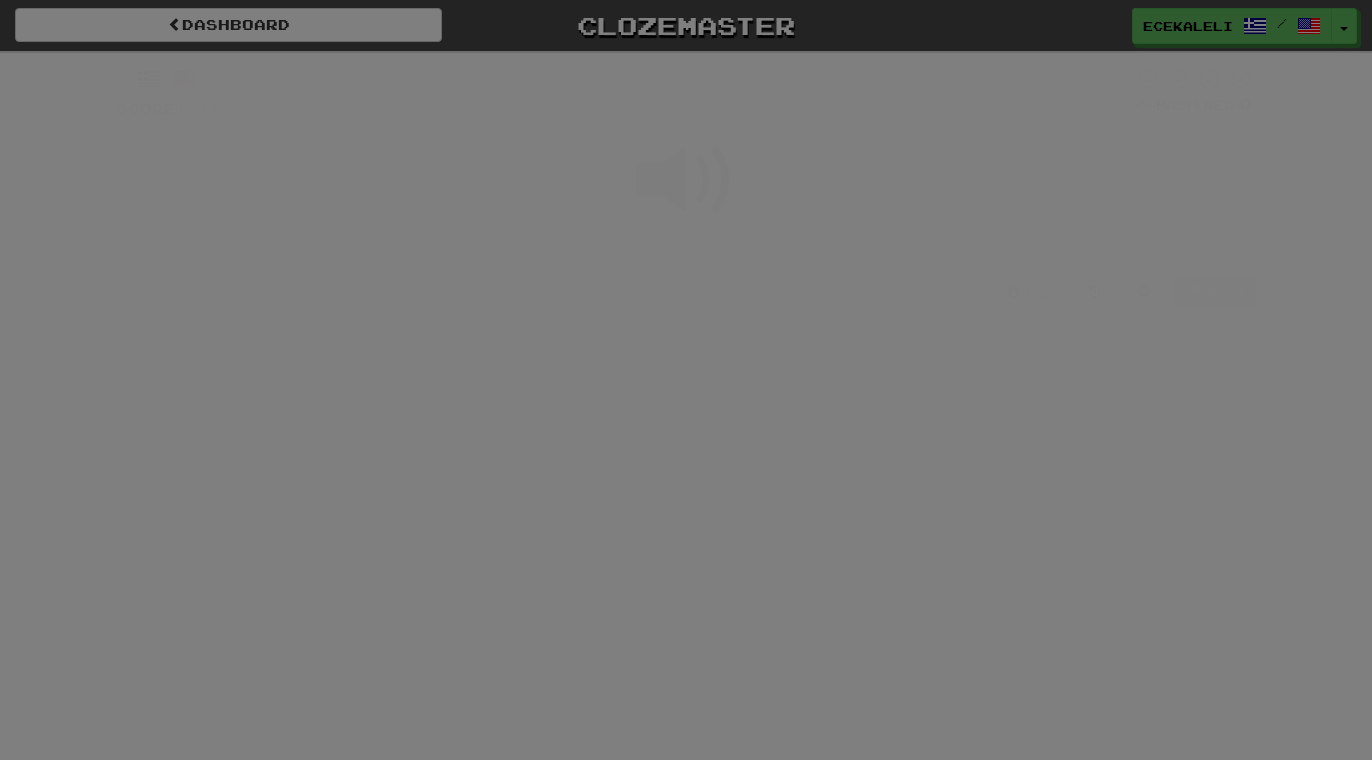 scroll, scrollTop: 0, scrollLeft: 0, axis: both 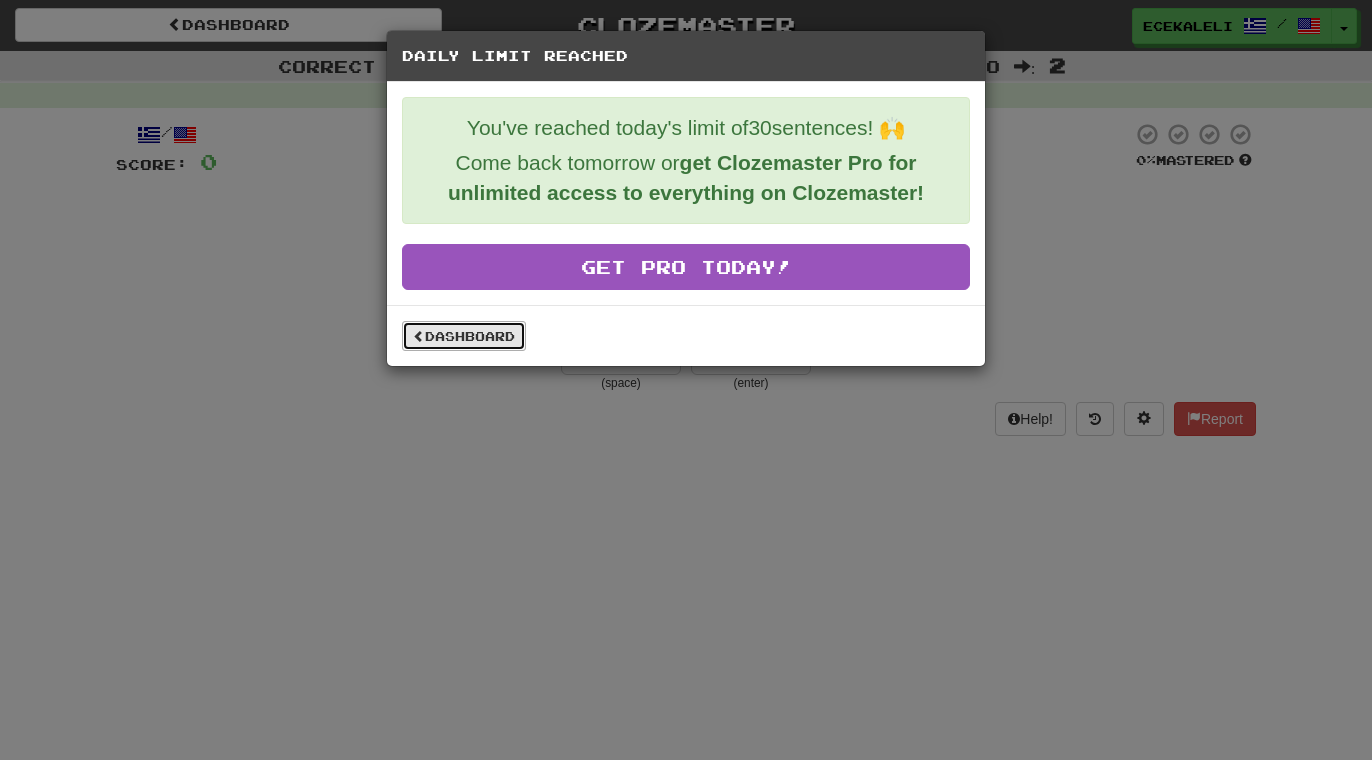 click on "Dashboard" at bounding box center (464, 336) 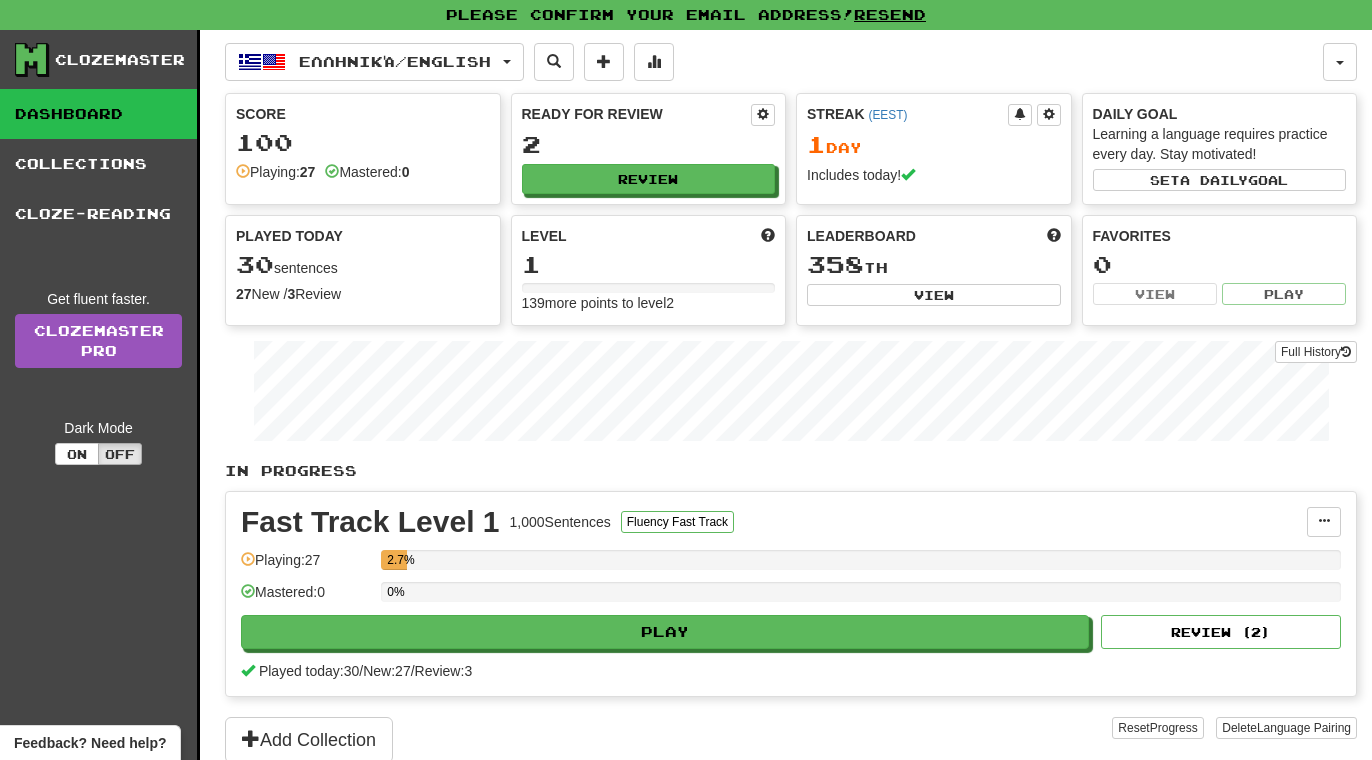 scroll, scrollTop: 11, scrollLeft: 0, axis: vertical 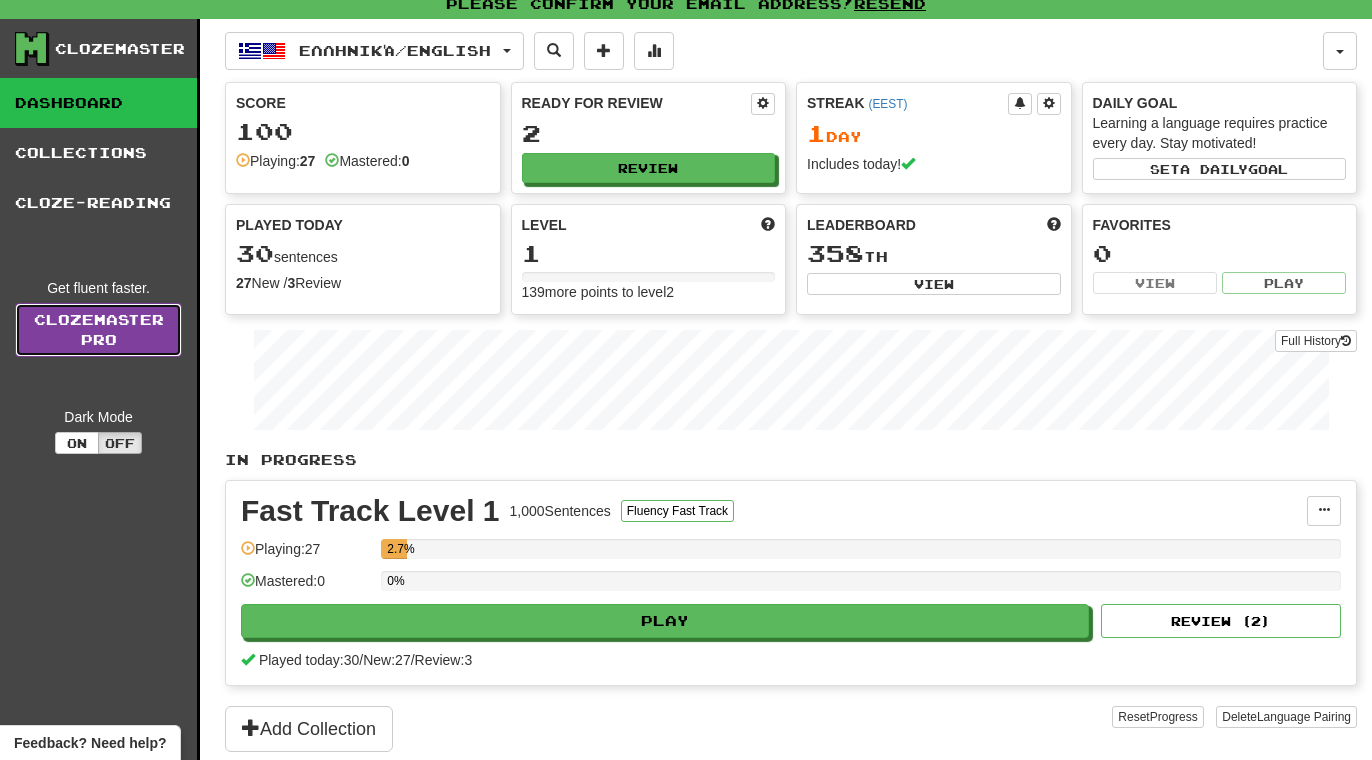 click on "Clozemaster Pro" at bounding box center [98, 330] 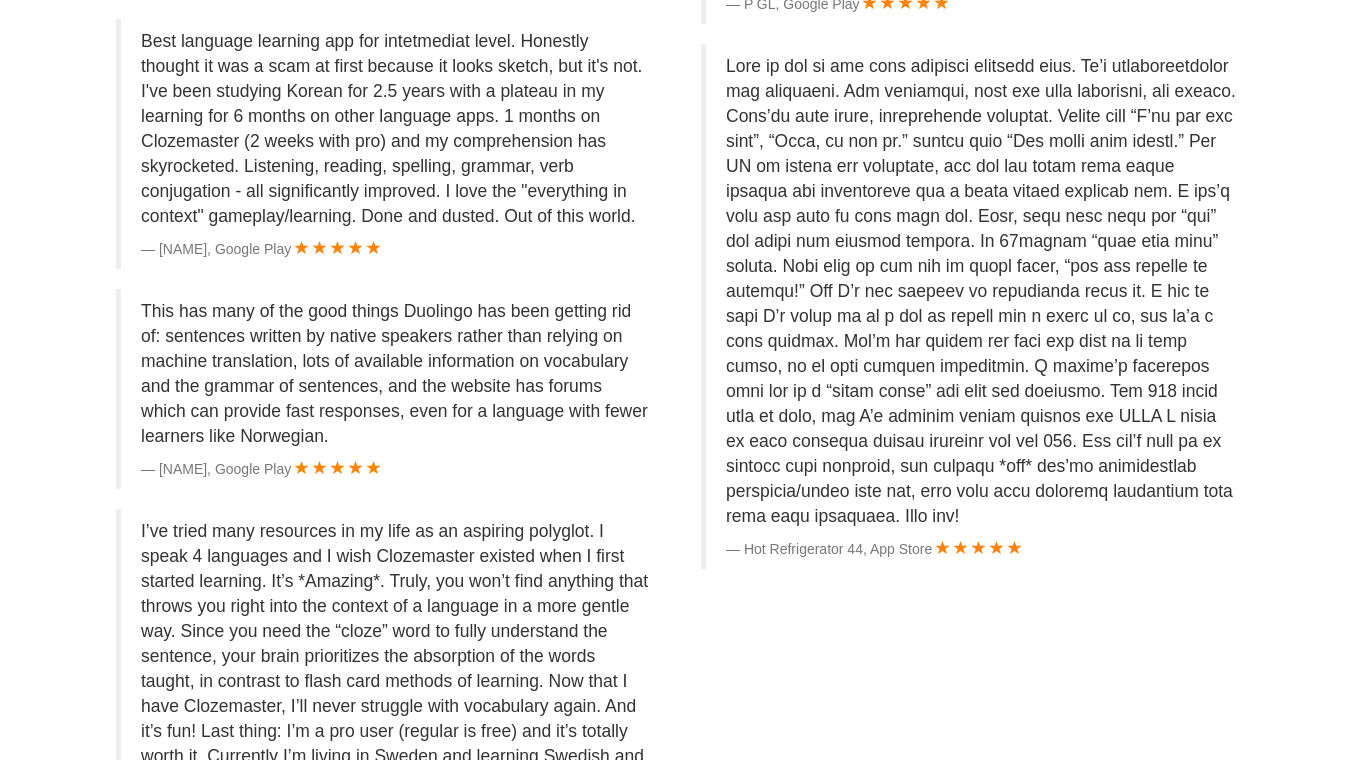 scroll, scrollTop: 0, scrollLeft: 0, axis: both 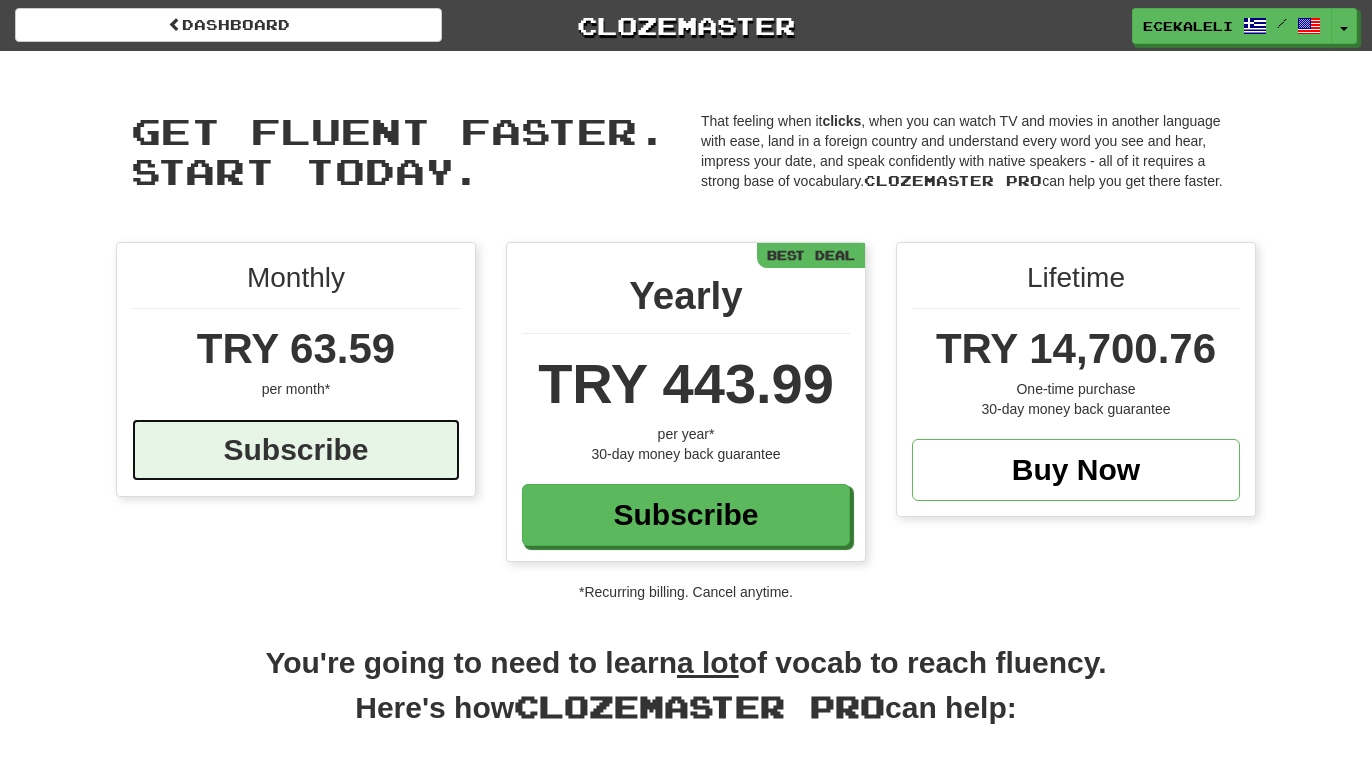 click on "Subscribe" at bounding box center [296, 450] 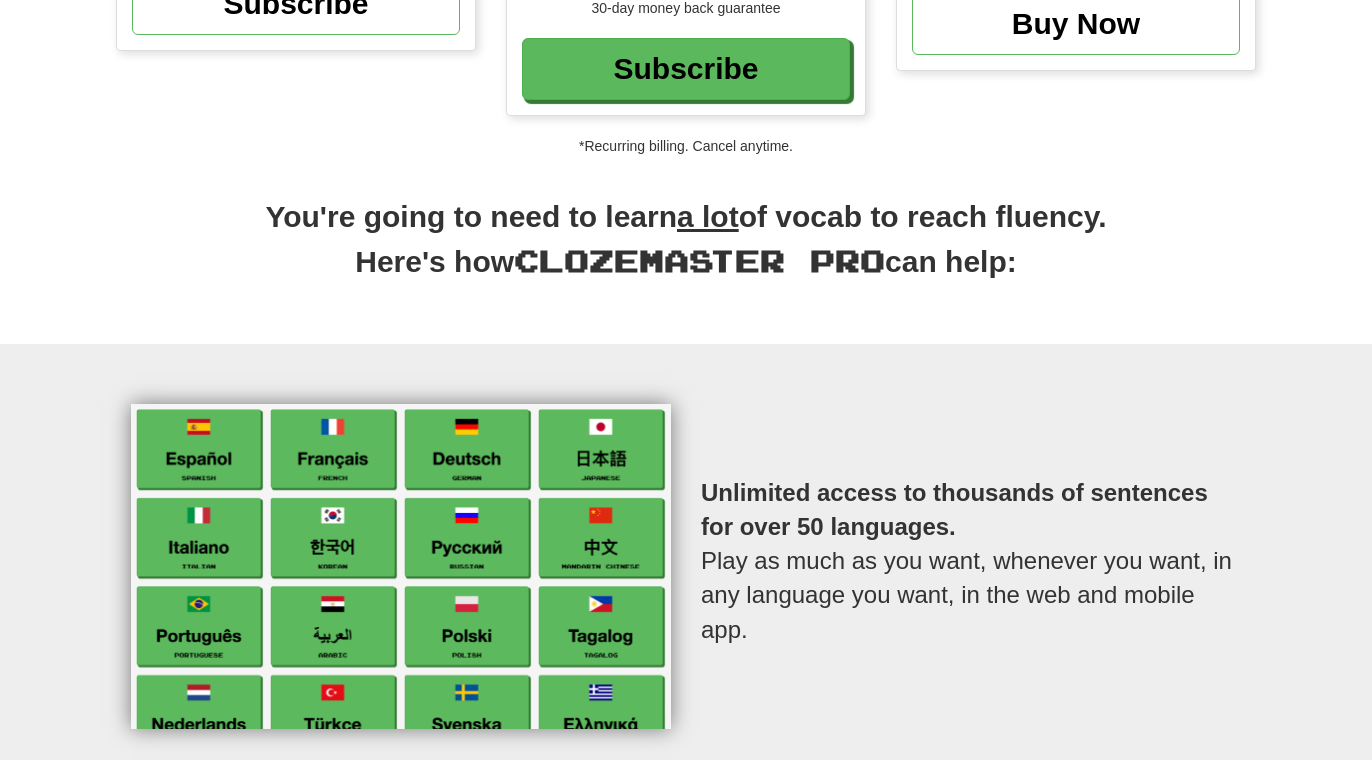 scroll, scrollTop: 0, scrollLeft: 0, axis: both 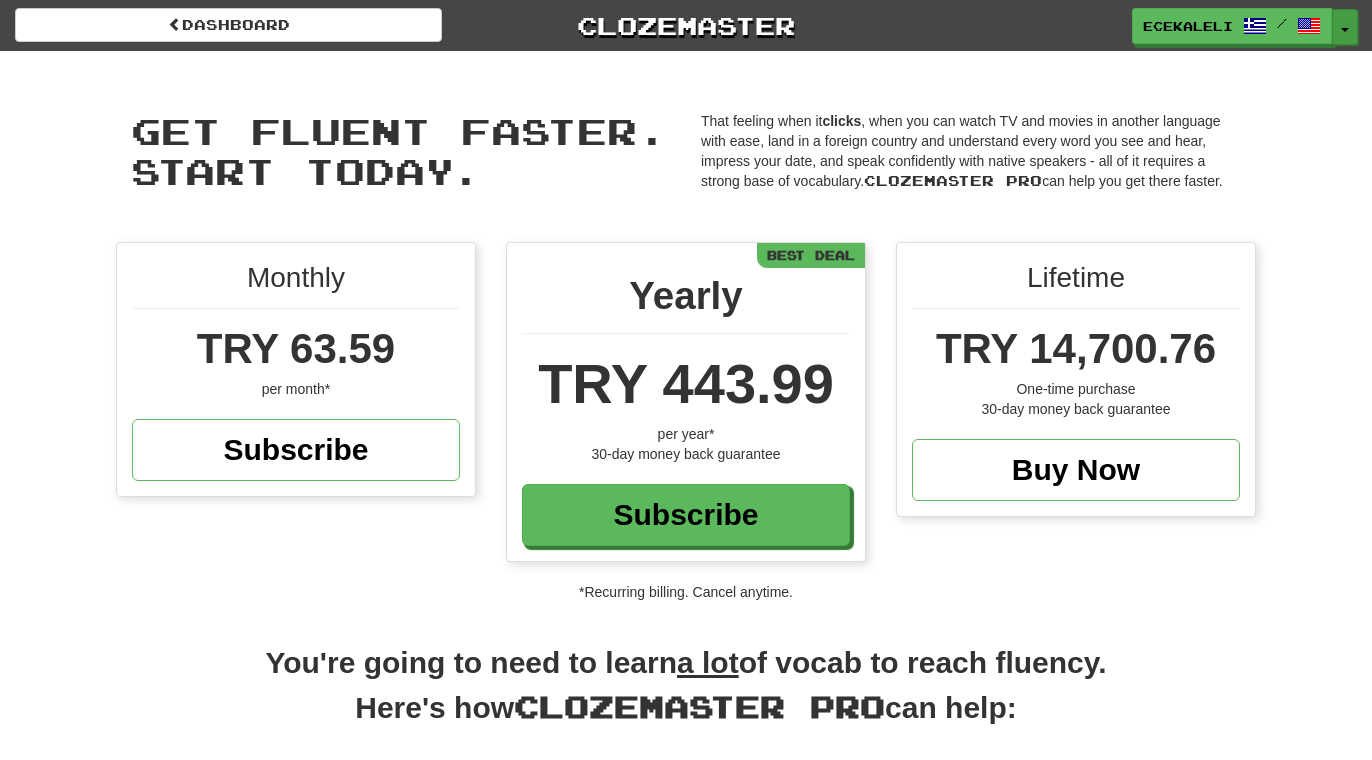 click on "Toggle Dropdown" at bounding box center [1345, 27] 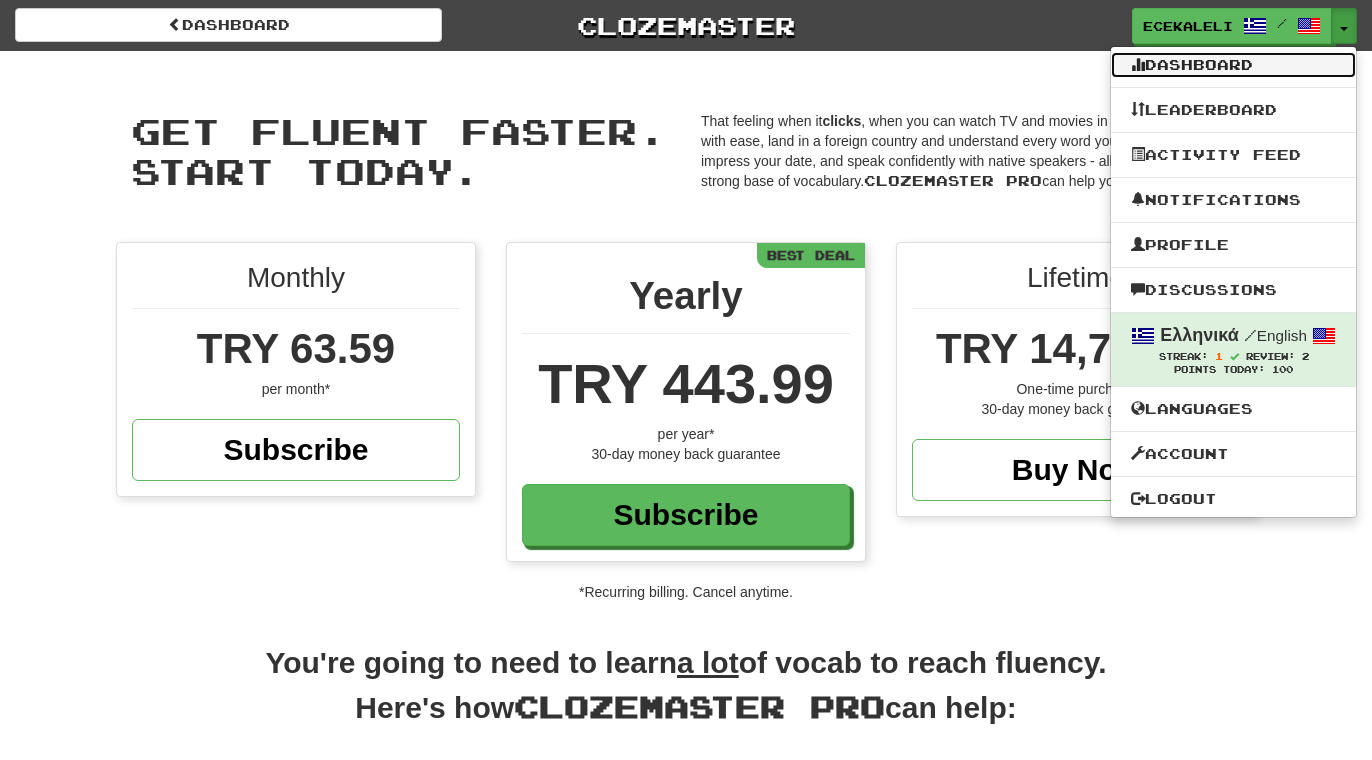 click on "Dashboard" at bounding box center (1233, 65) 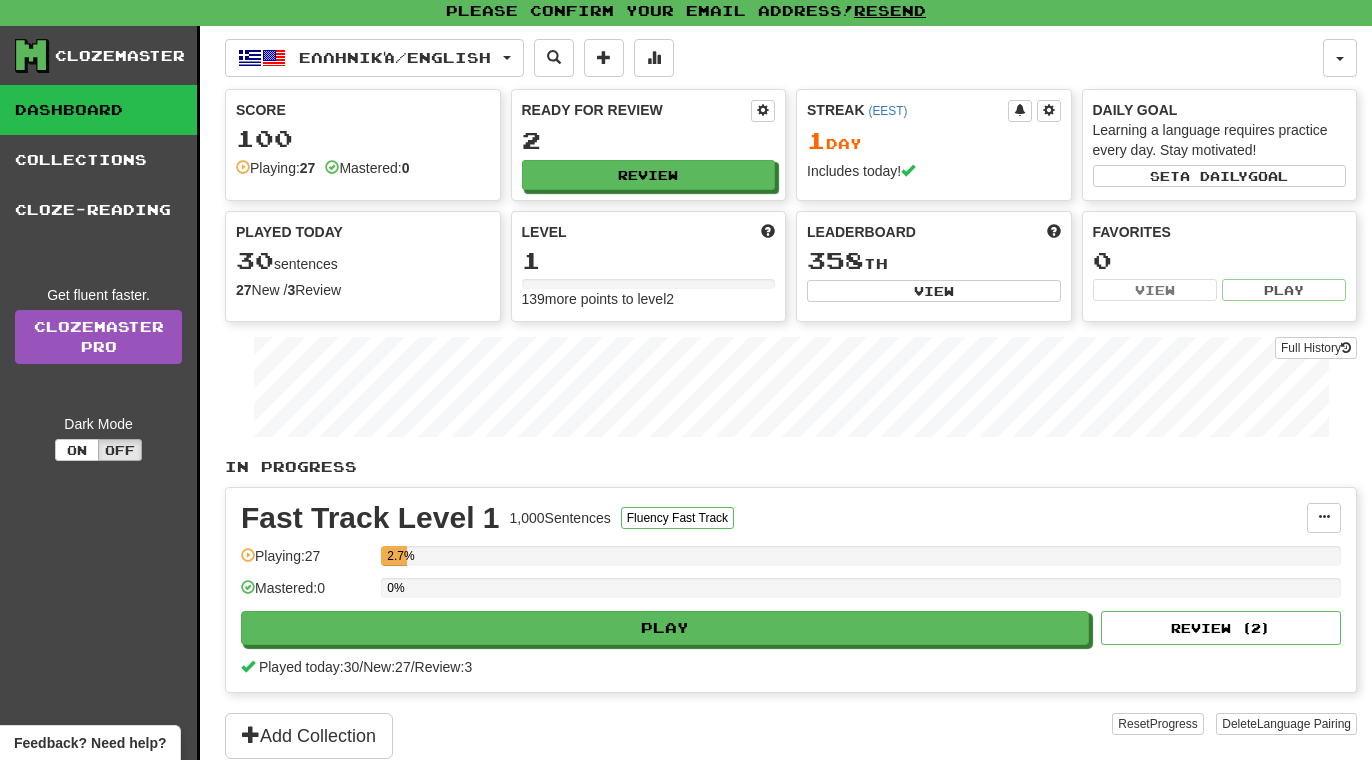 scroll, scrollTop: 6, scrollLeft: 0, axis: vertical 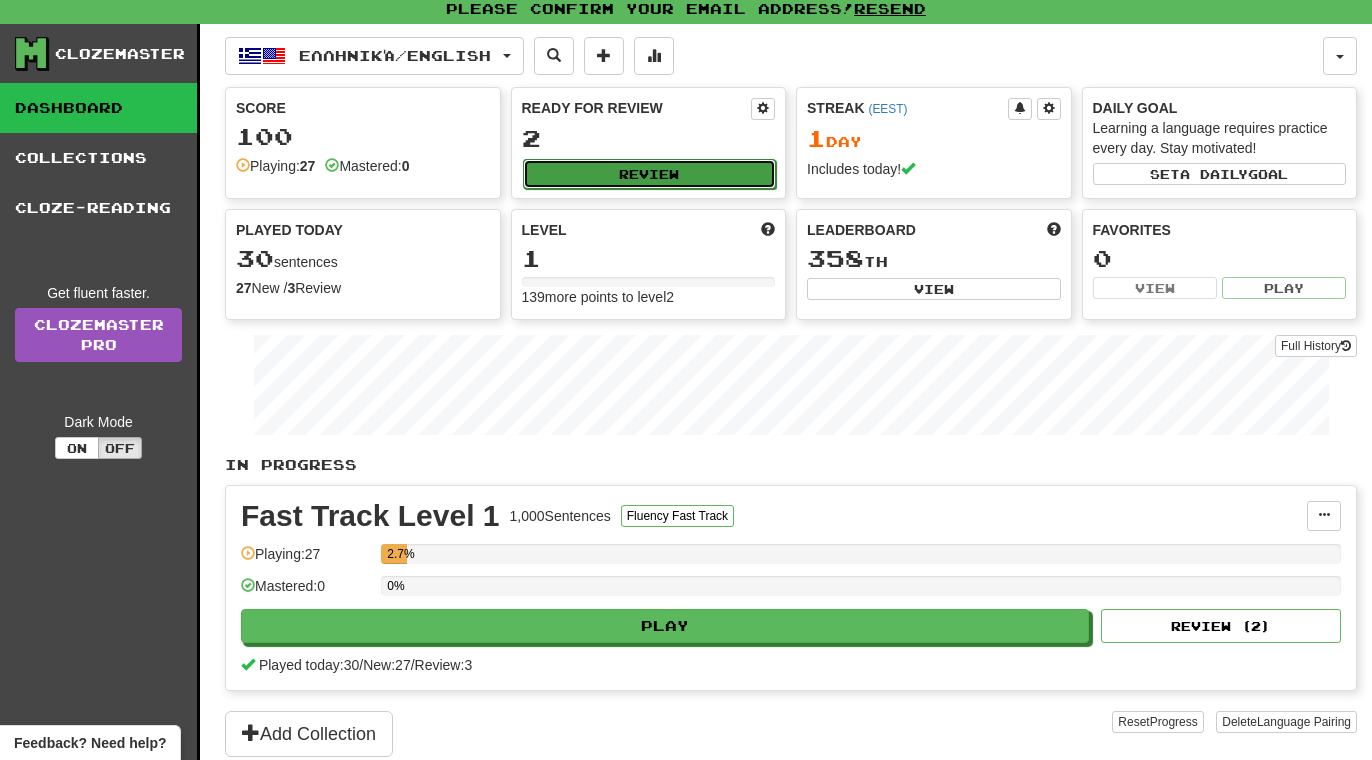 click on "Review" at bounding box center (650, 174) 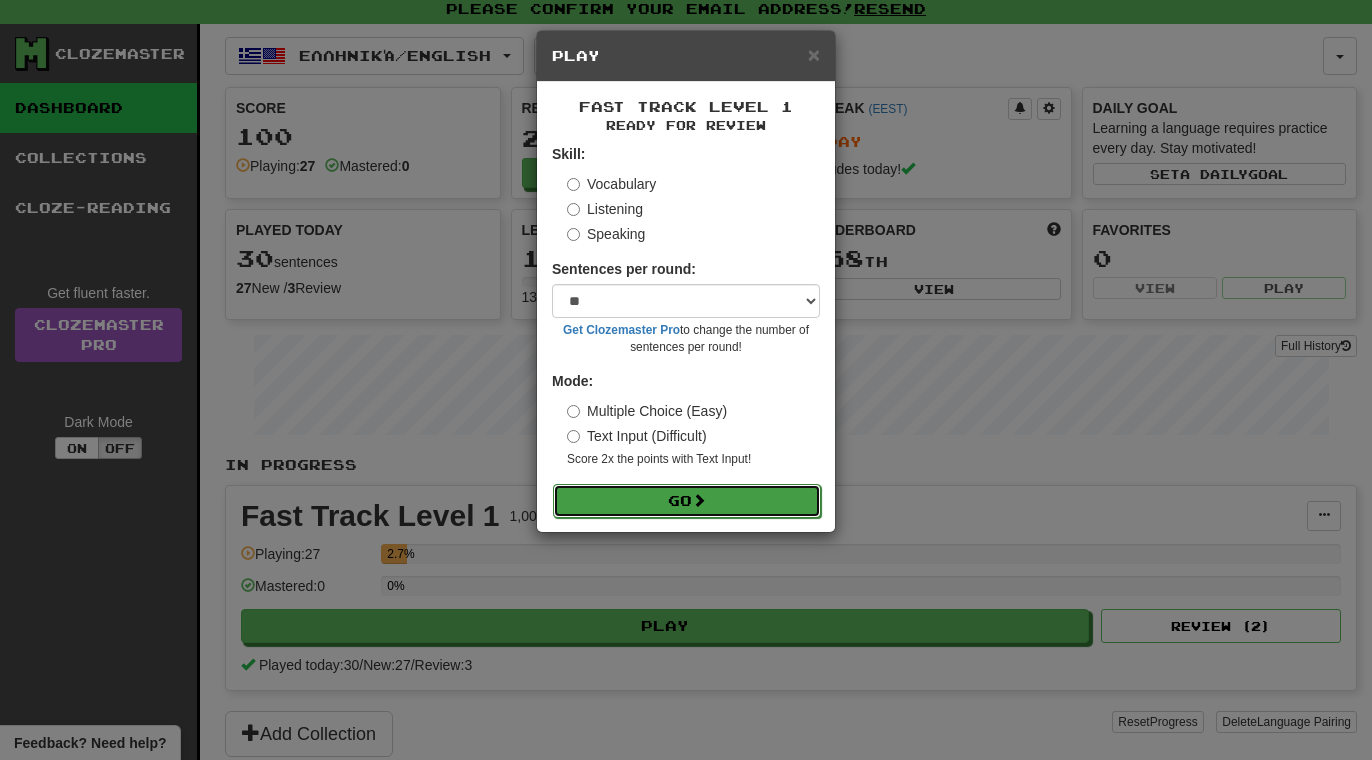 click on "Go" at bounding box center (687, 501) 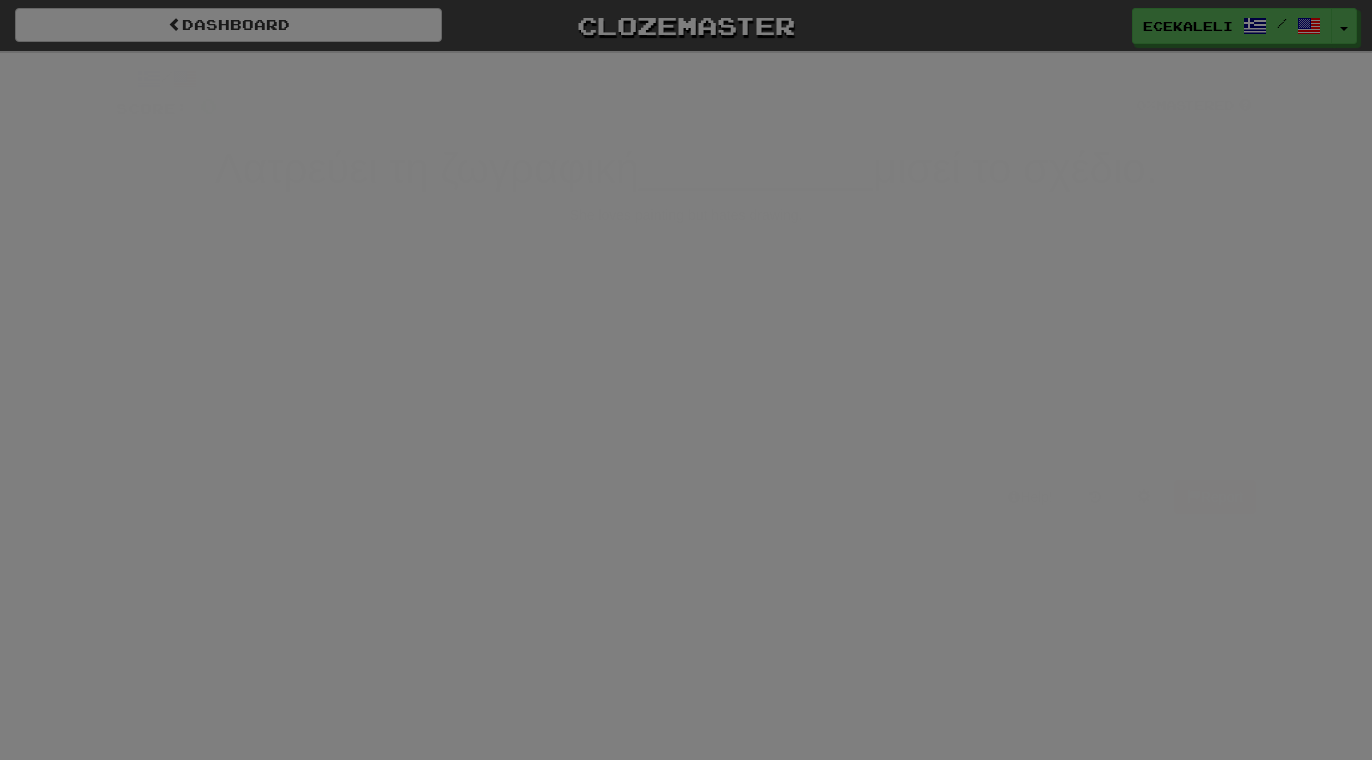 scroll, scrollTop: 0, scrollLeft: 0, axis: both 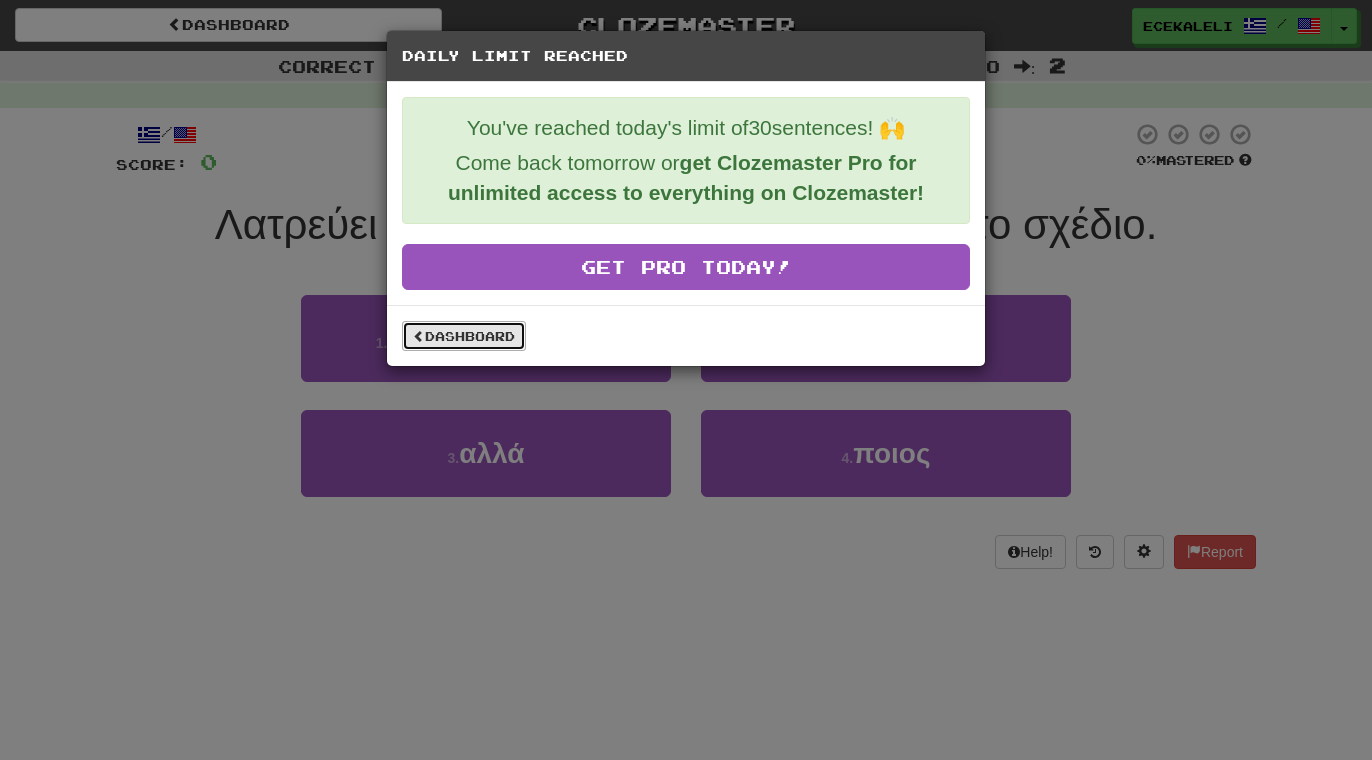 click on "Dashboard" at bounding box center [464, 336] 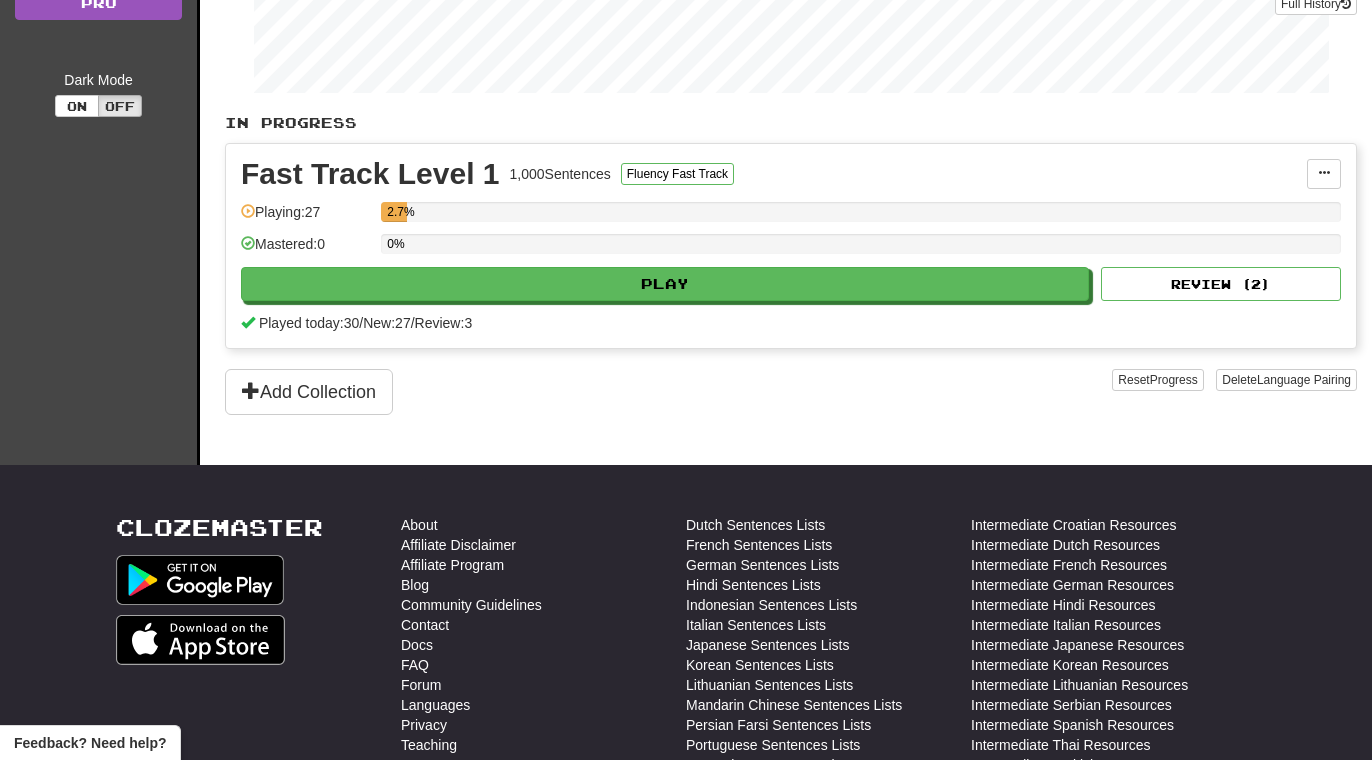 scroll, scrollTop: 0, scrollLeft: 0, axis: both 